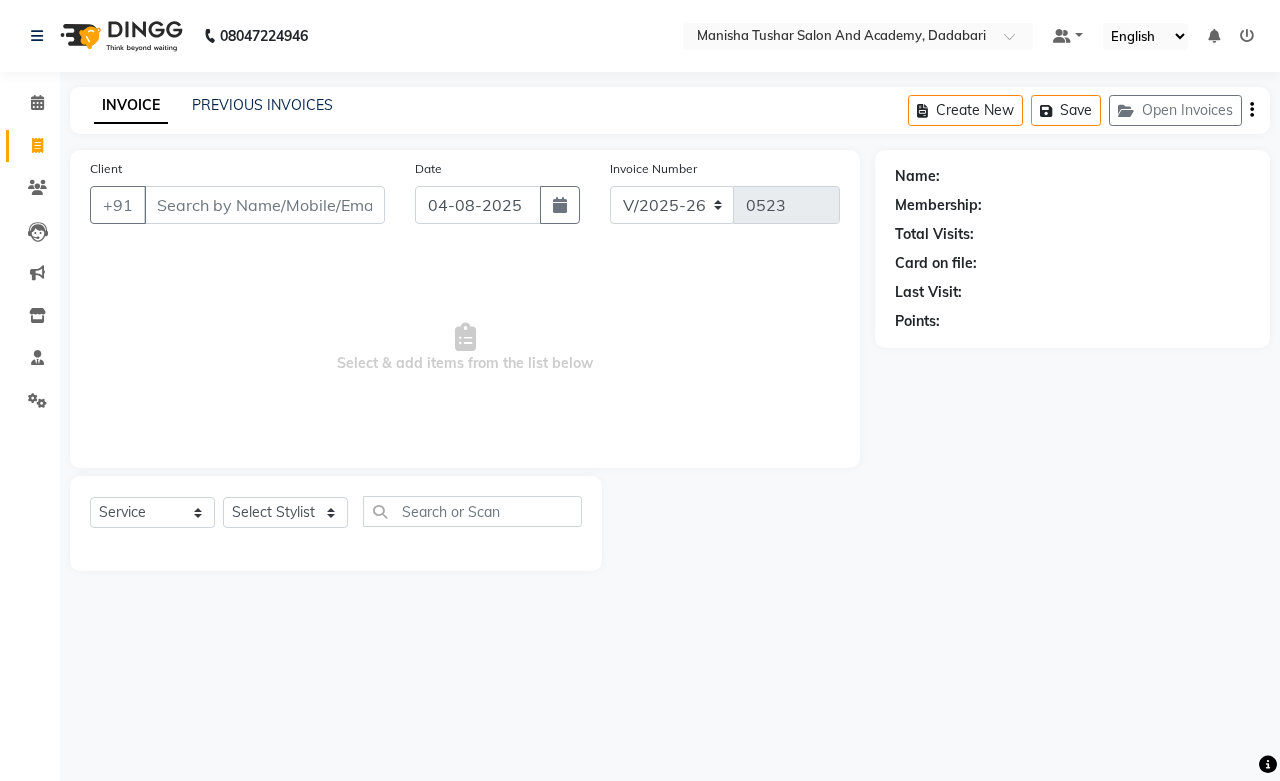 select on "6453" 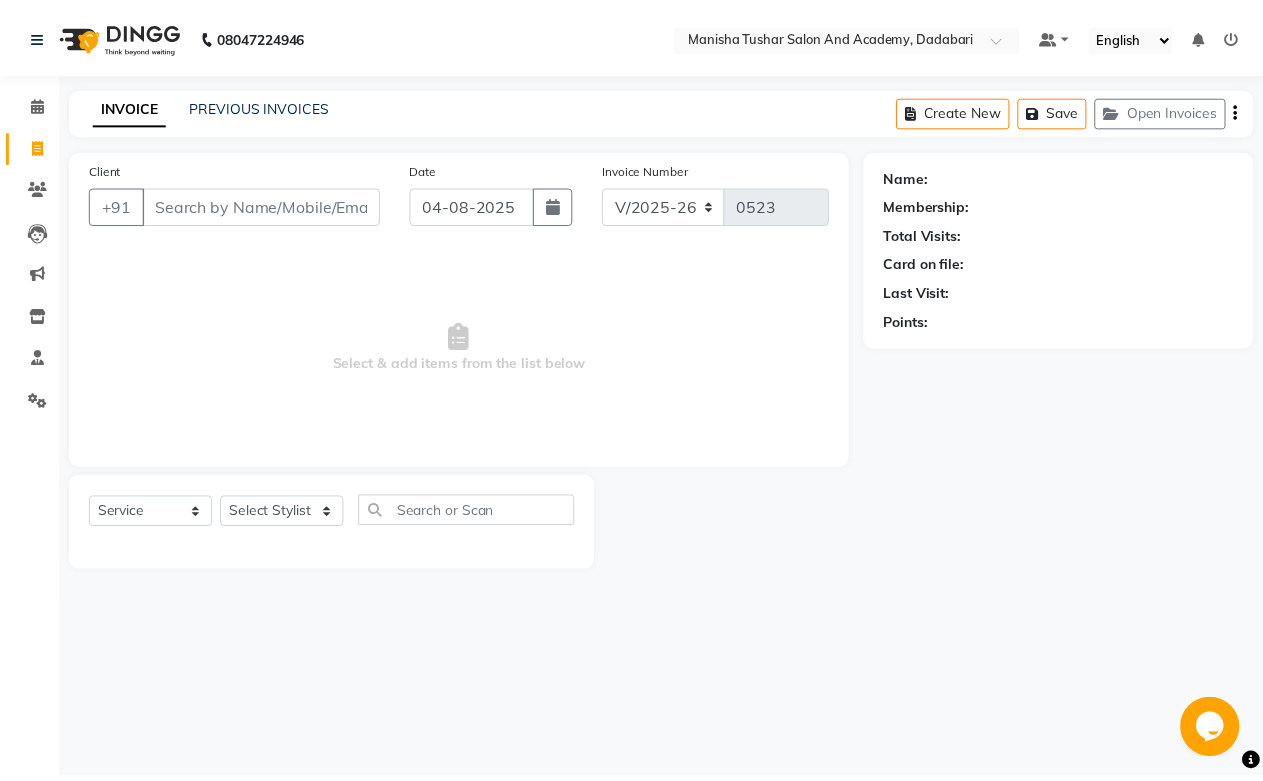 scroll, scrollTop: 0, scrollLeft: 0, axis: both 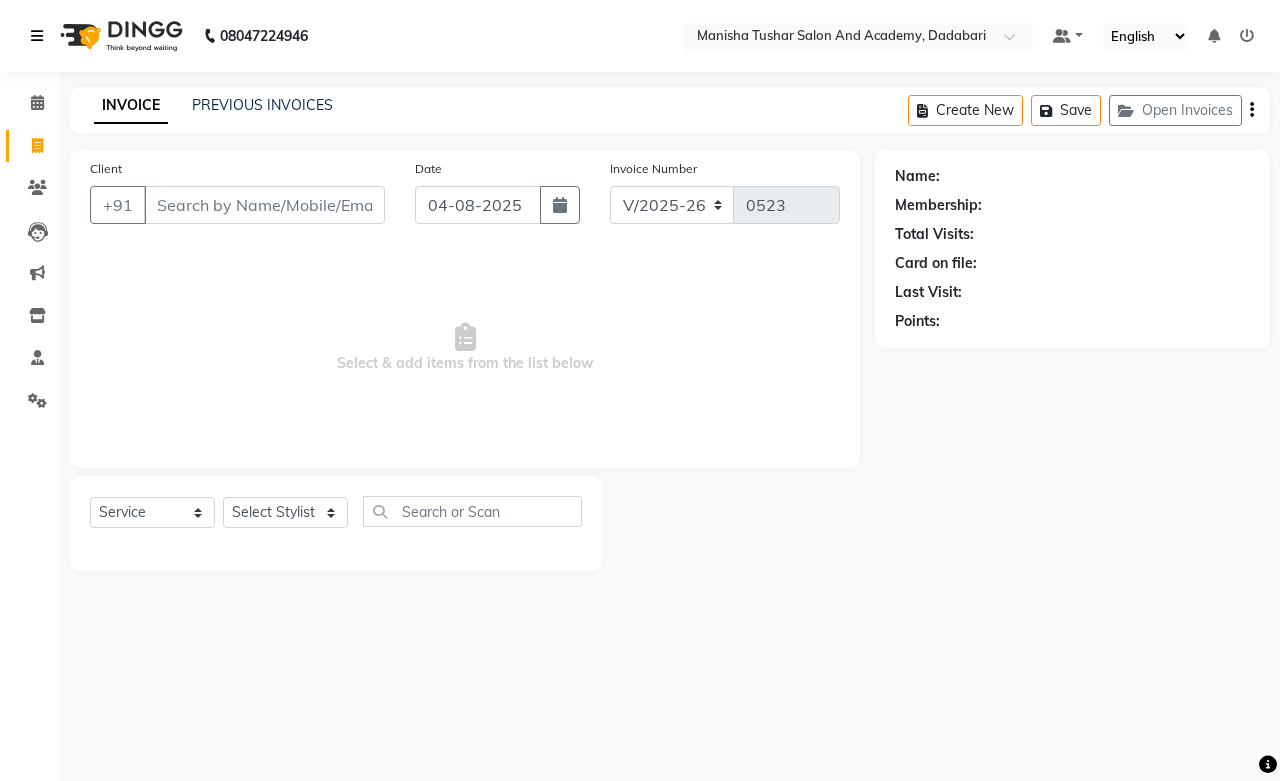 click at bounding box center [37, 36] 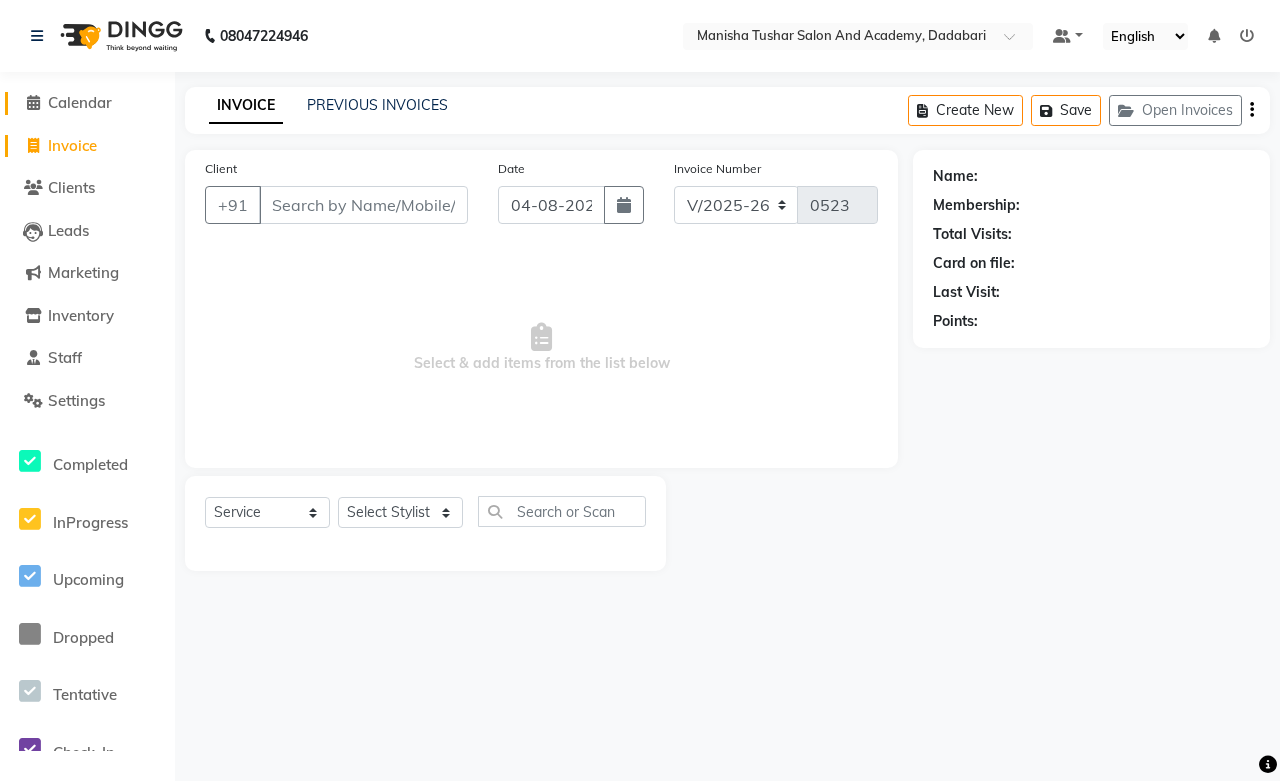 click on "Calendar" 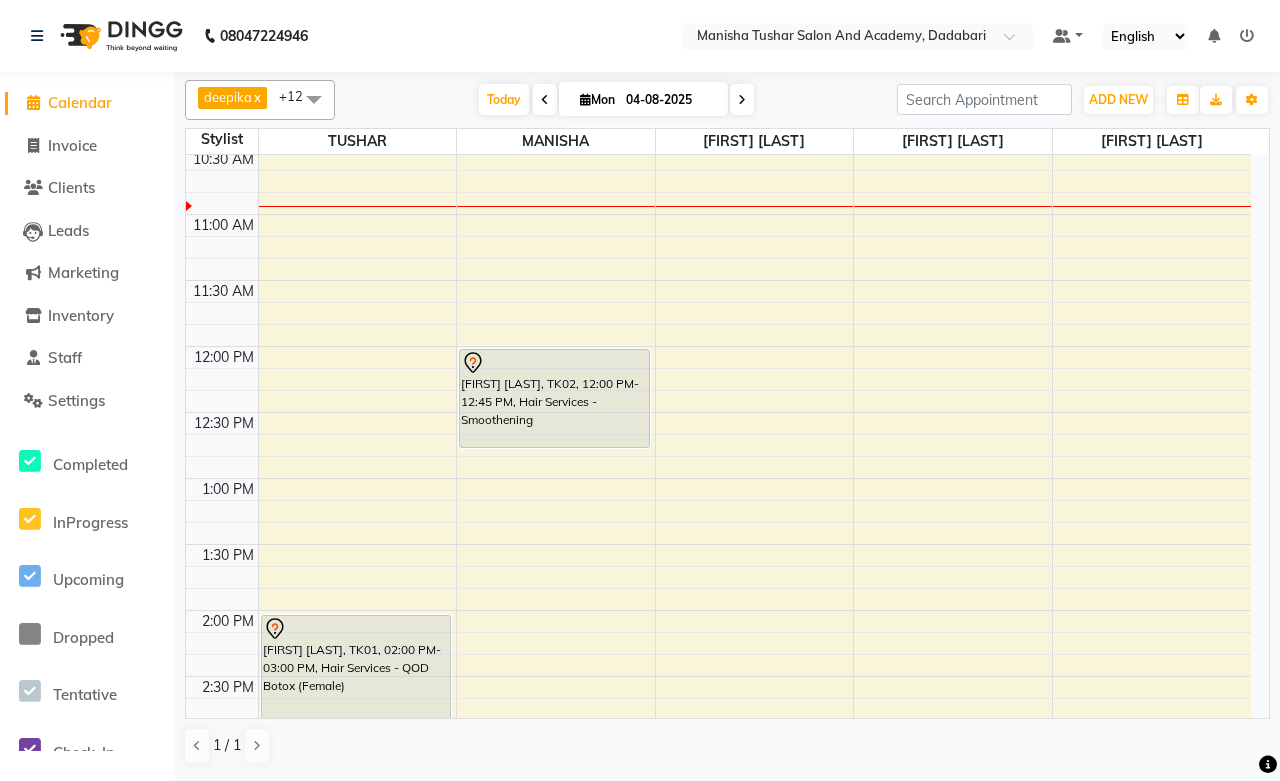 scroll, scrollTop: 0, scrollLeft: 0, axis: both 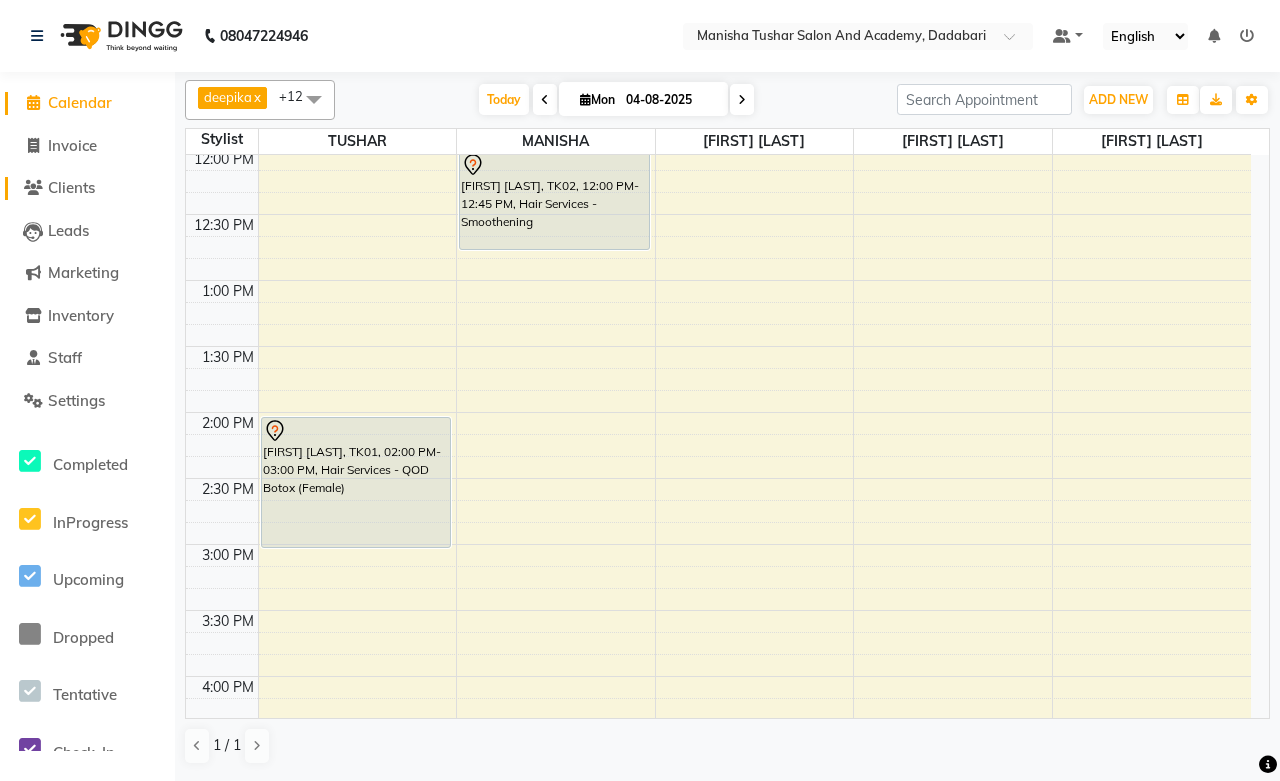 click on "Clients" 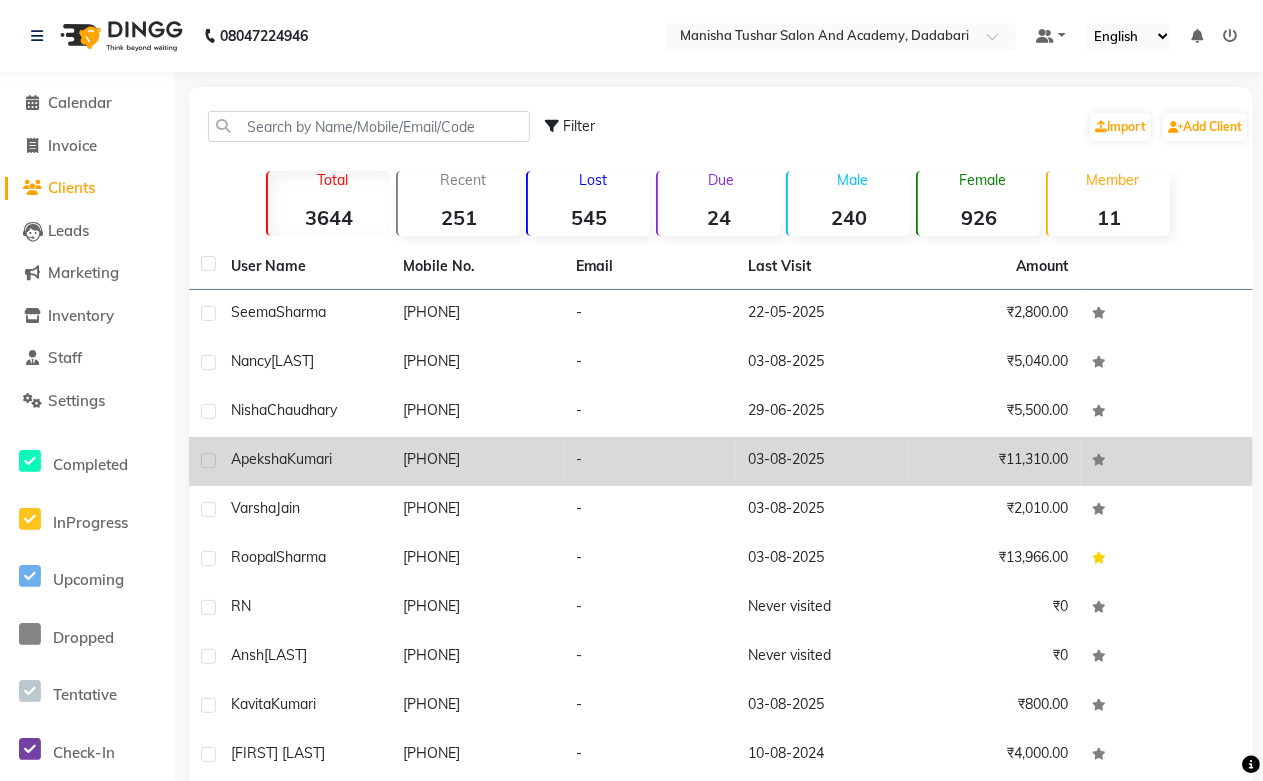click on "[PHONE]" 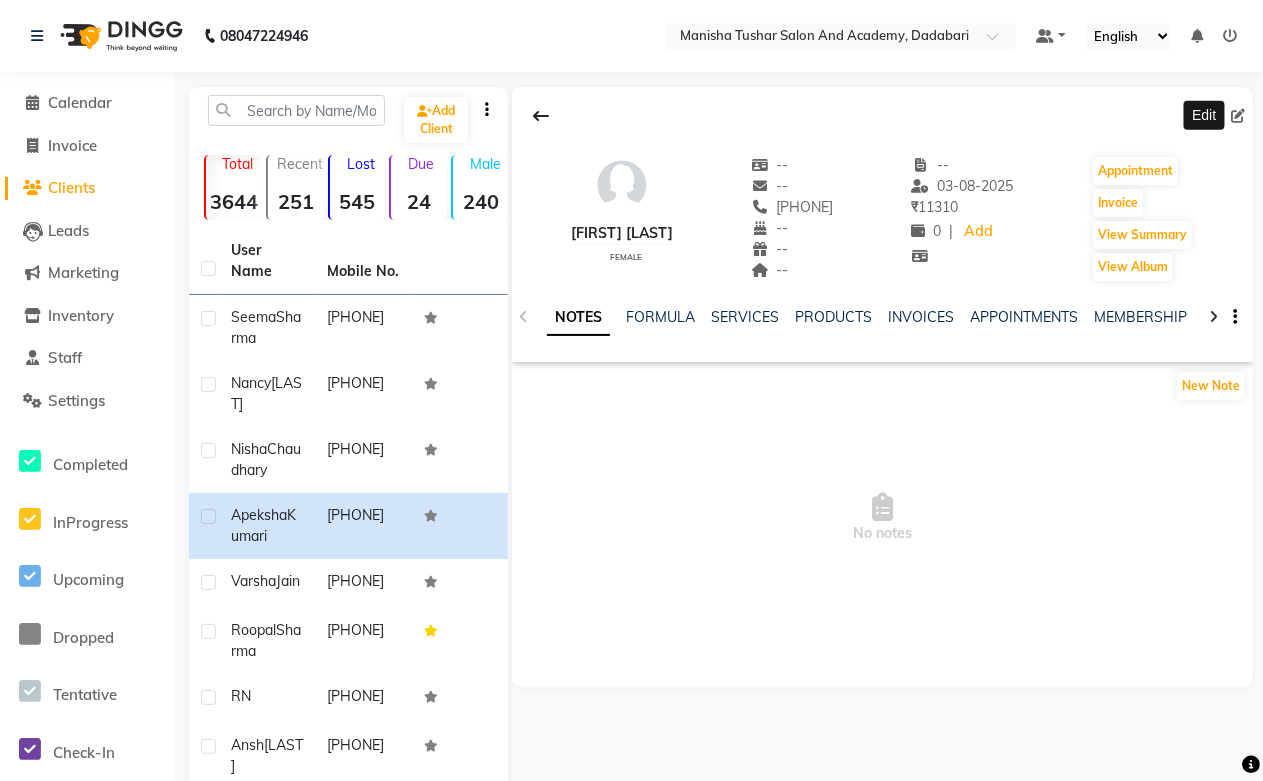 click 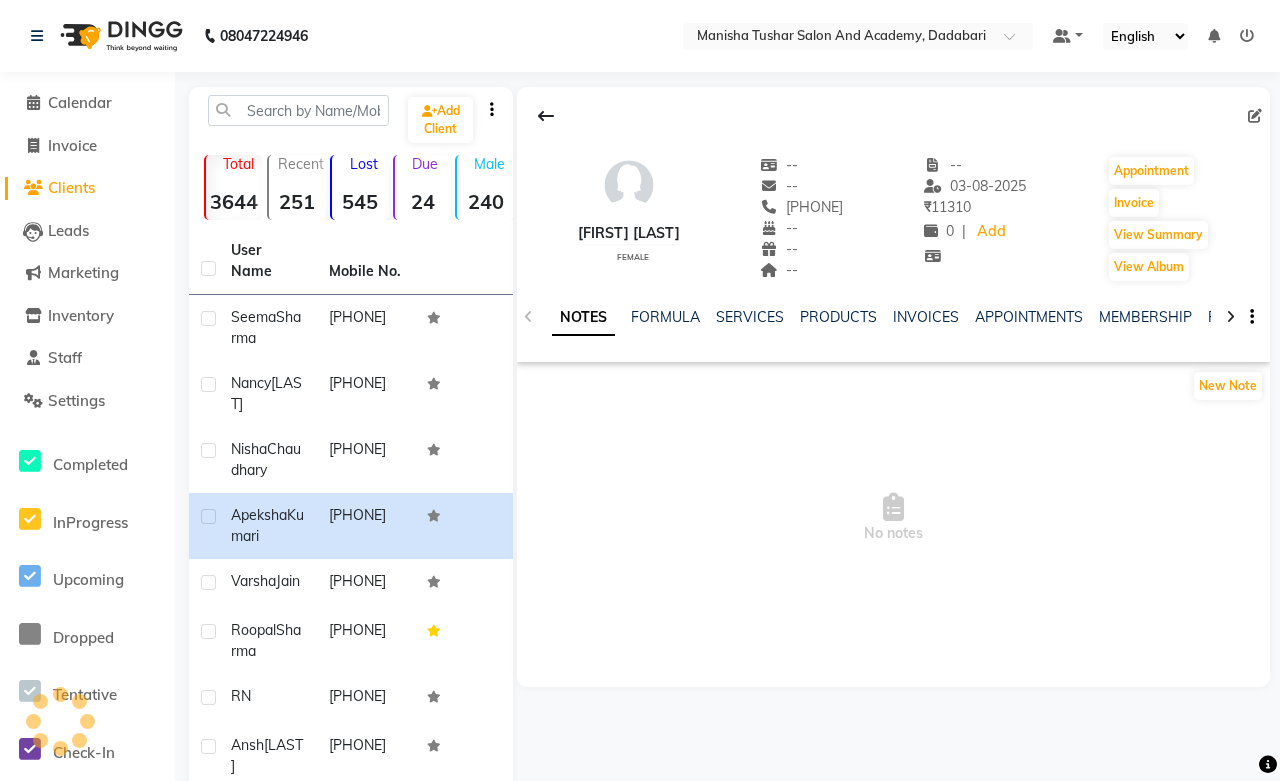 select on "female" 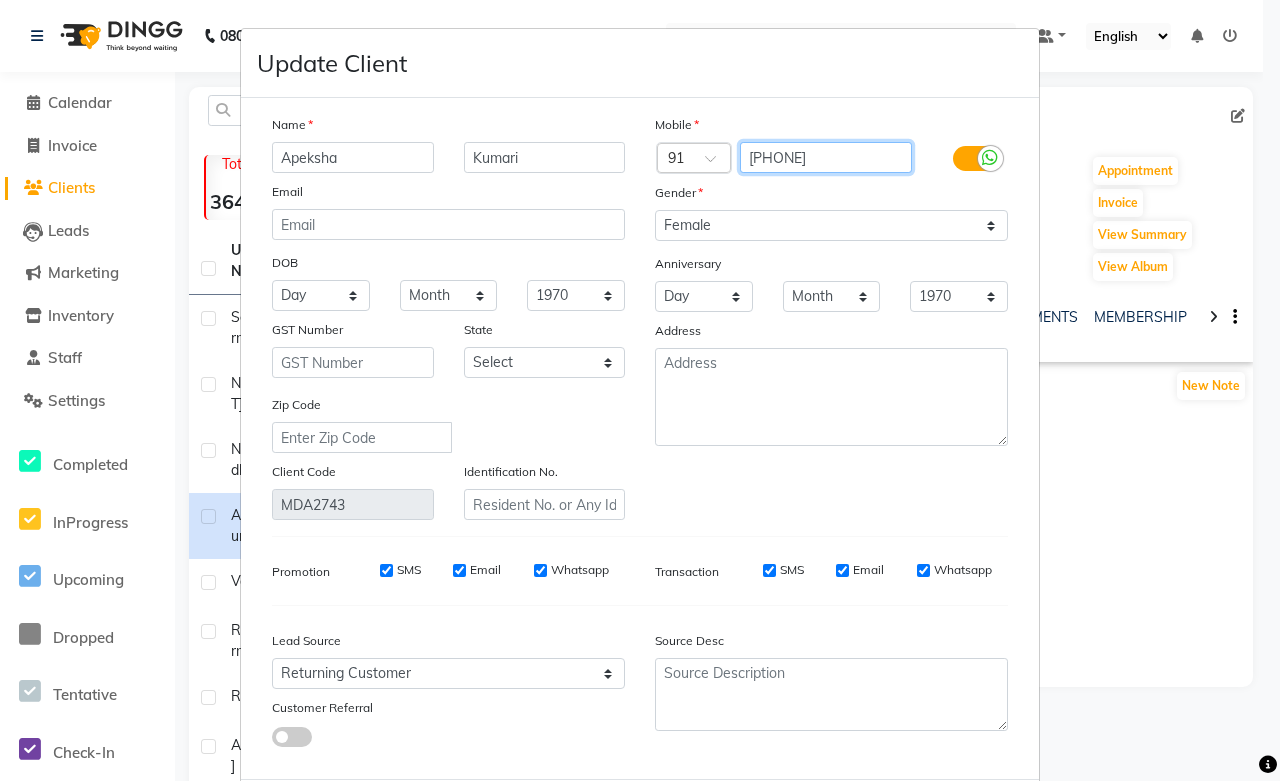 drag, startPoint x: 846, startPoint y: 156, endPoint x: 724, endPoint y: 148, distance: 122.26202 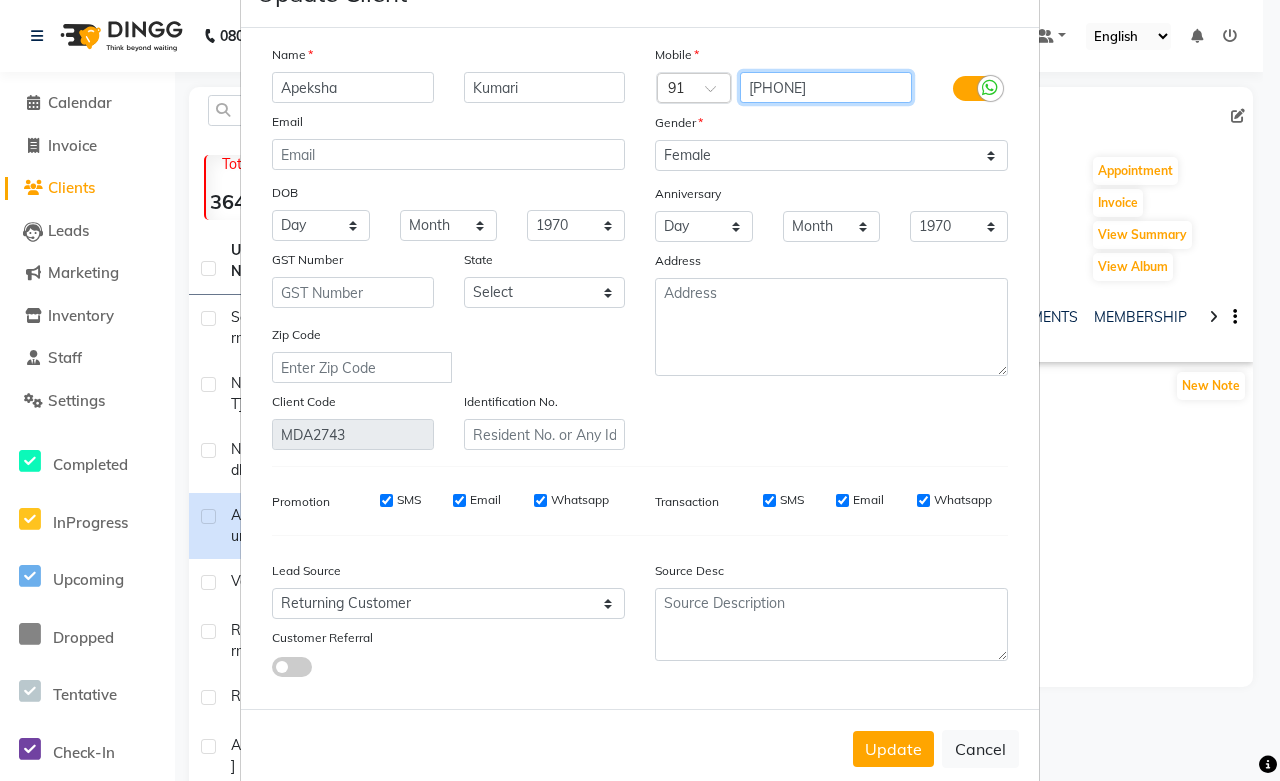 scroll, scrollTop: 108, scrollLeft: 0, axis: vertical 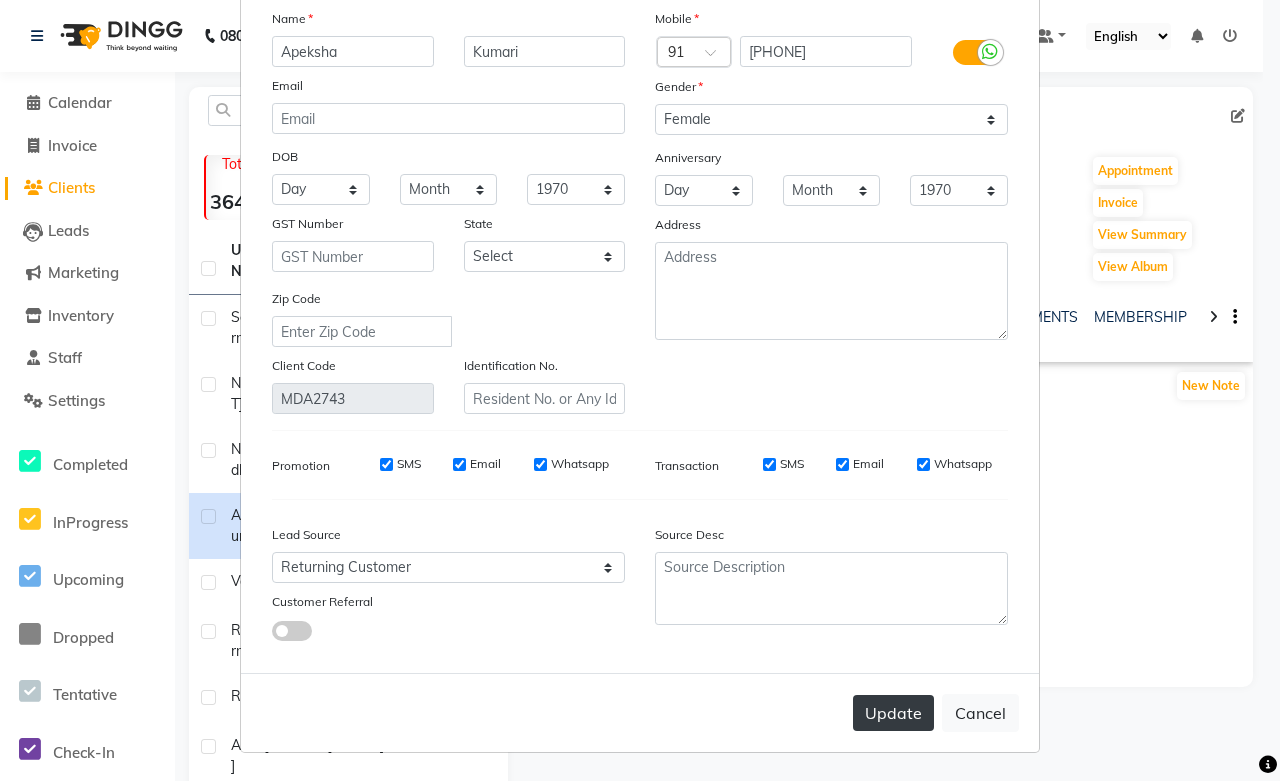 click on "Update" at bounding box center (893, 713) 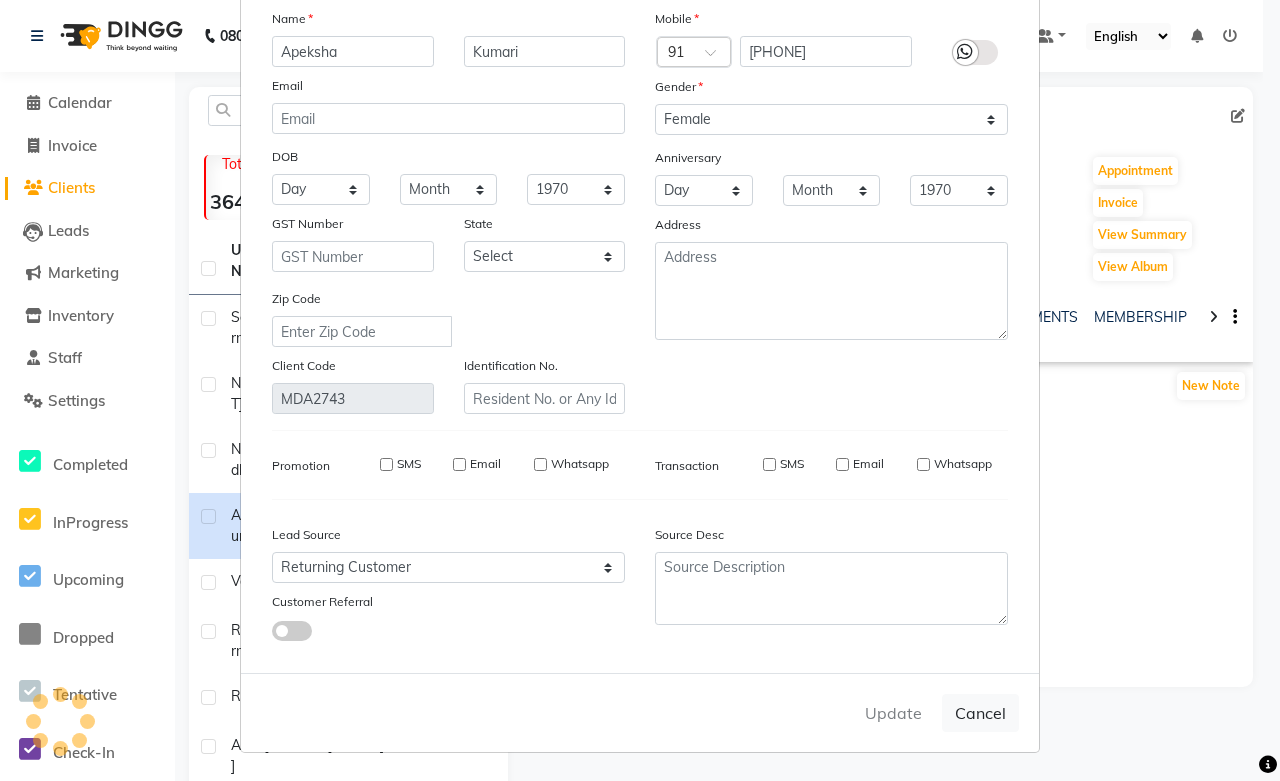 type 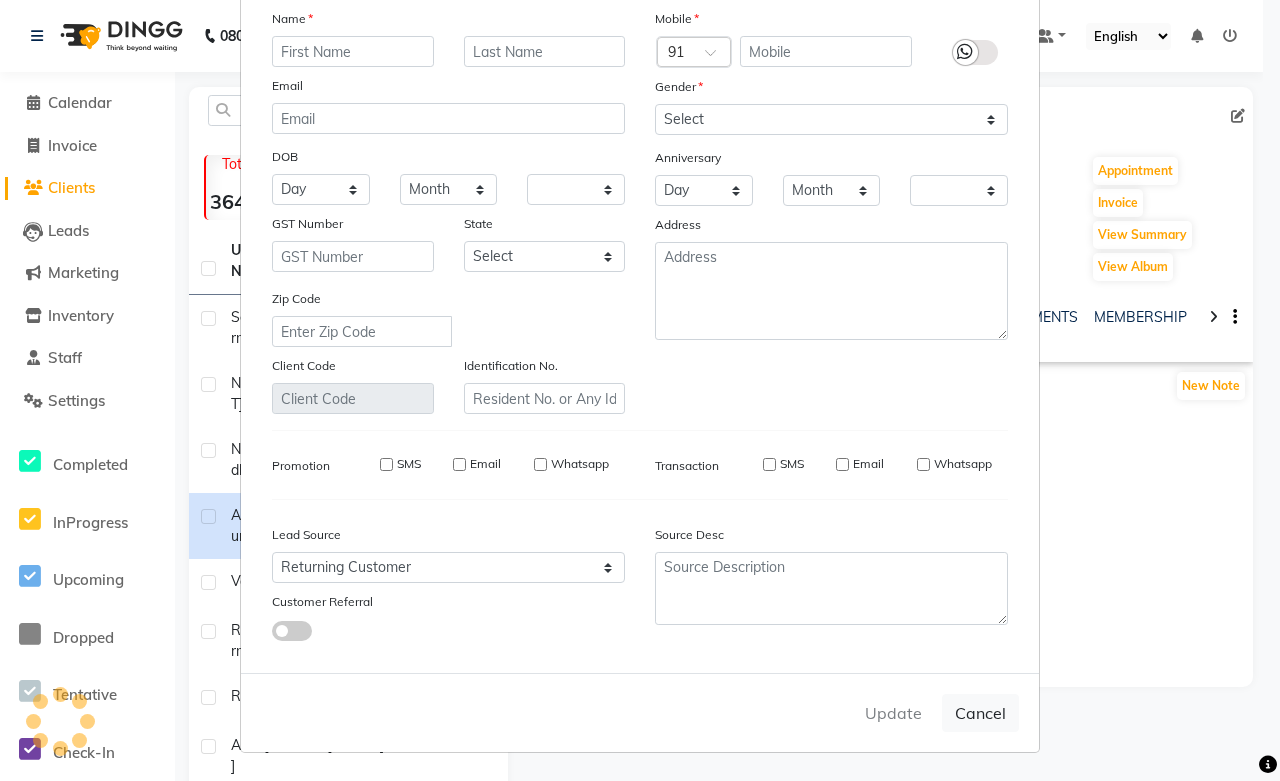 checkbox on "false" 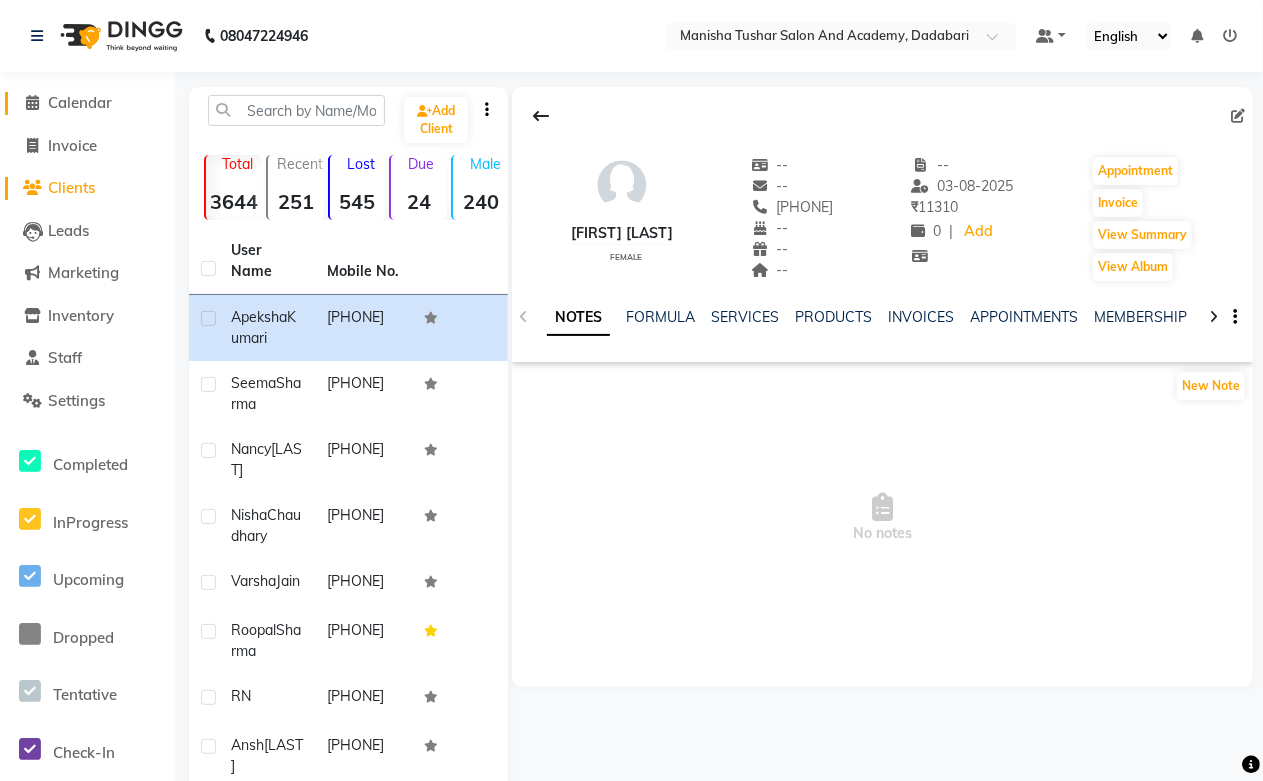 click on "Calendar" 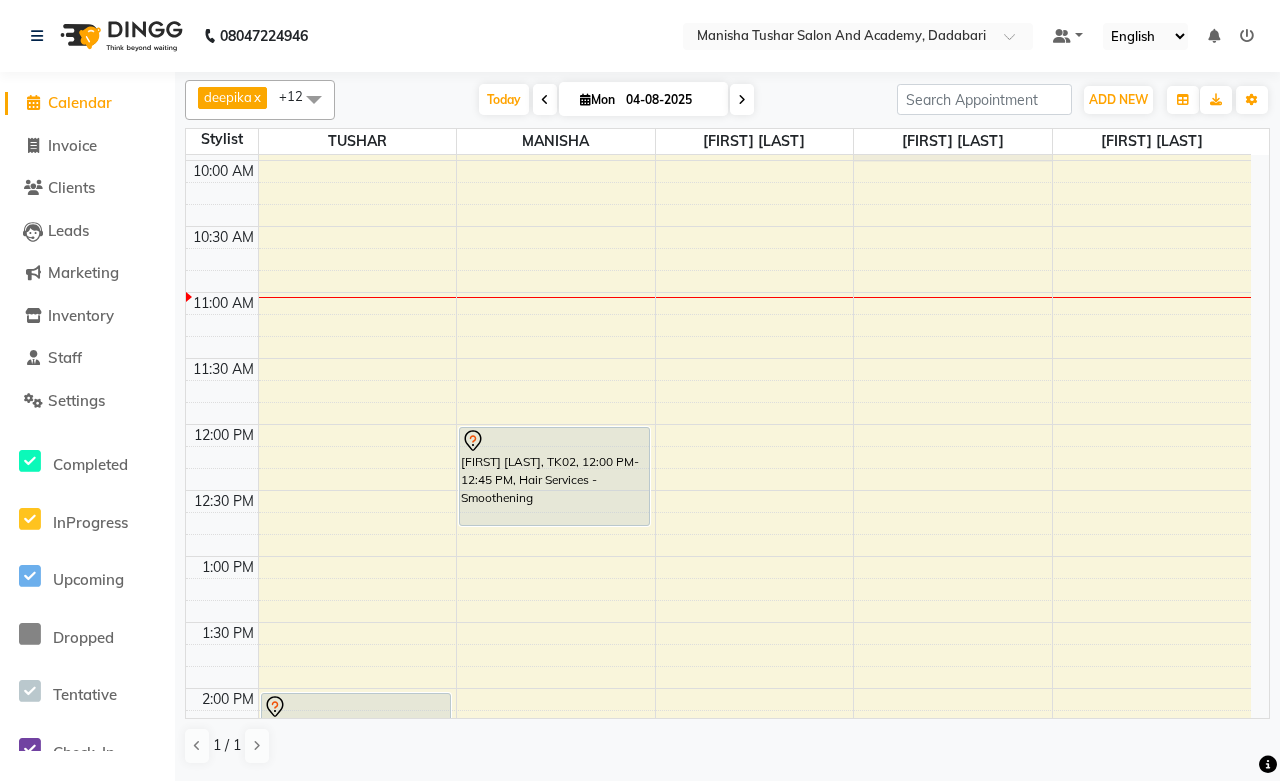 scroll, scrollTop: 444, scrollLeft: 0, axis: vertical 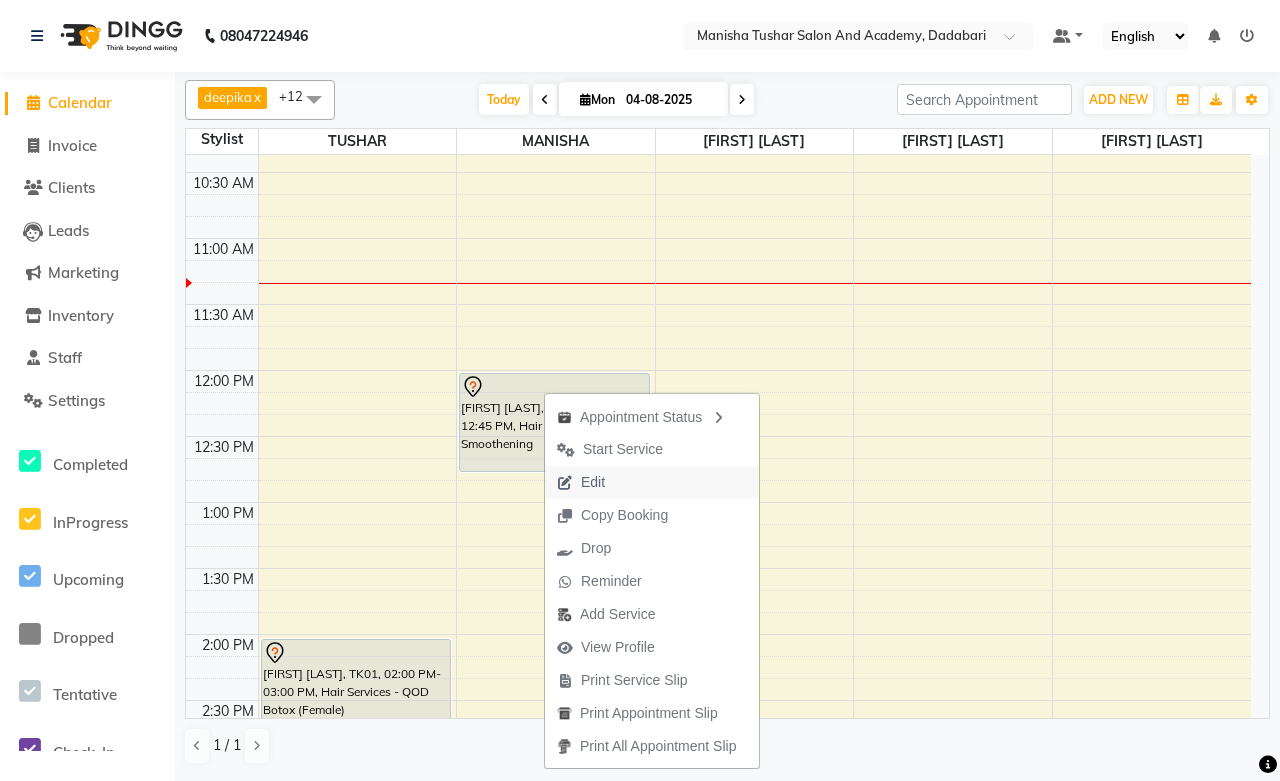 click on "Edit" at bounding box center [593, 482] 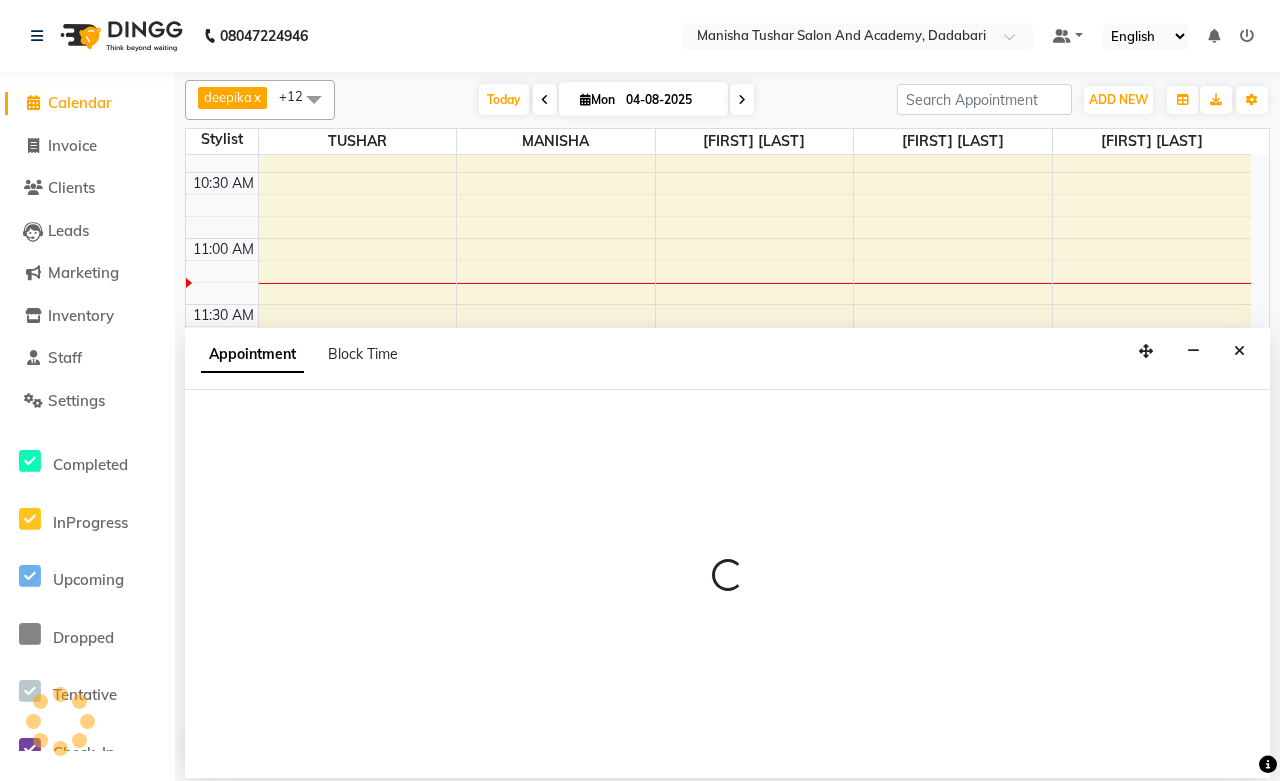 select on "tentative" 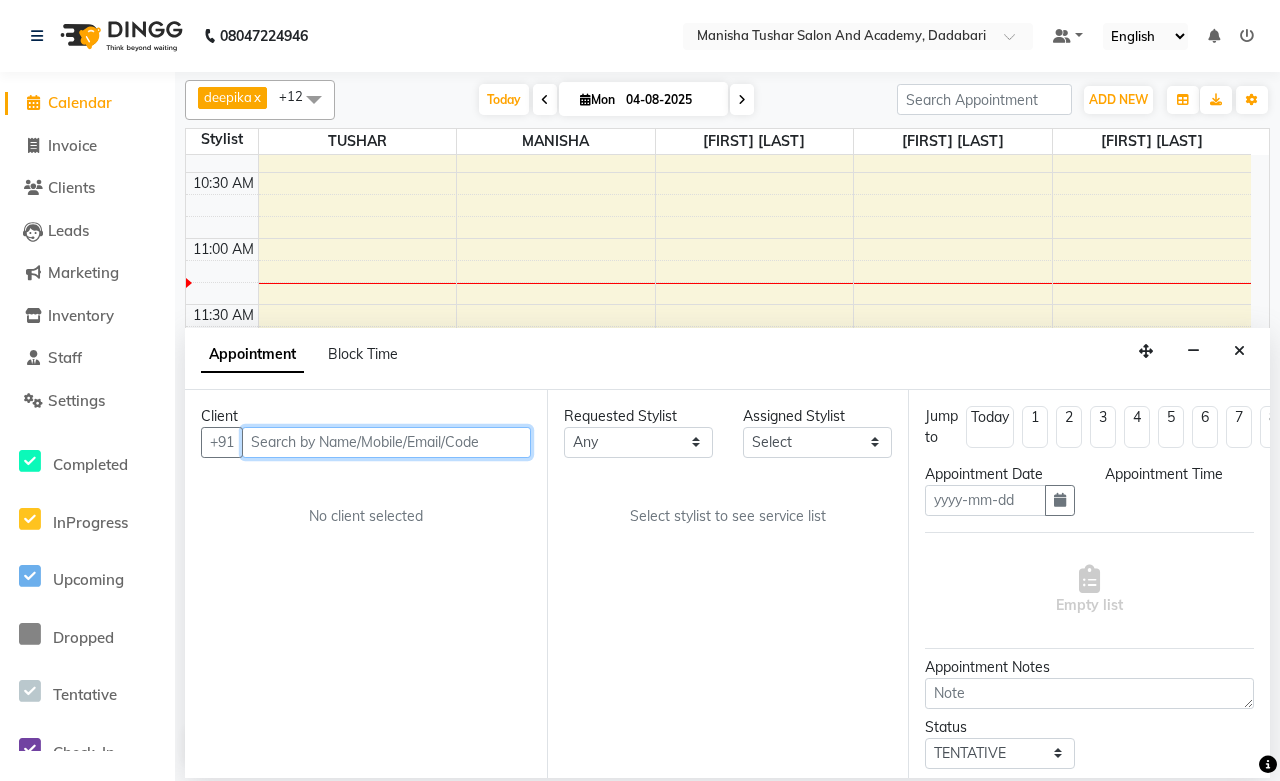 type on "04-08-2025" 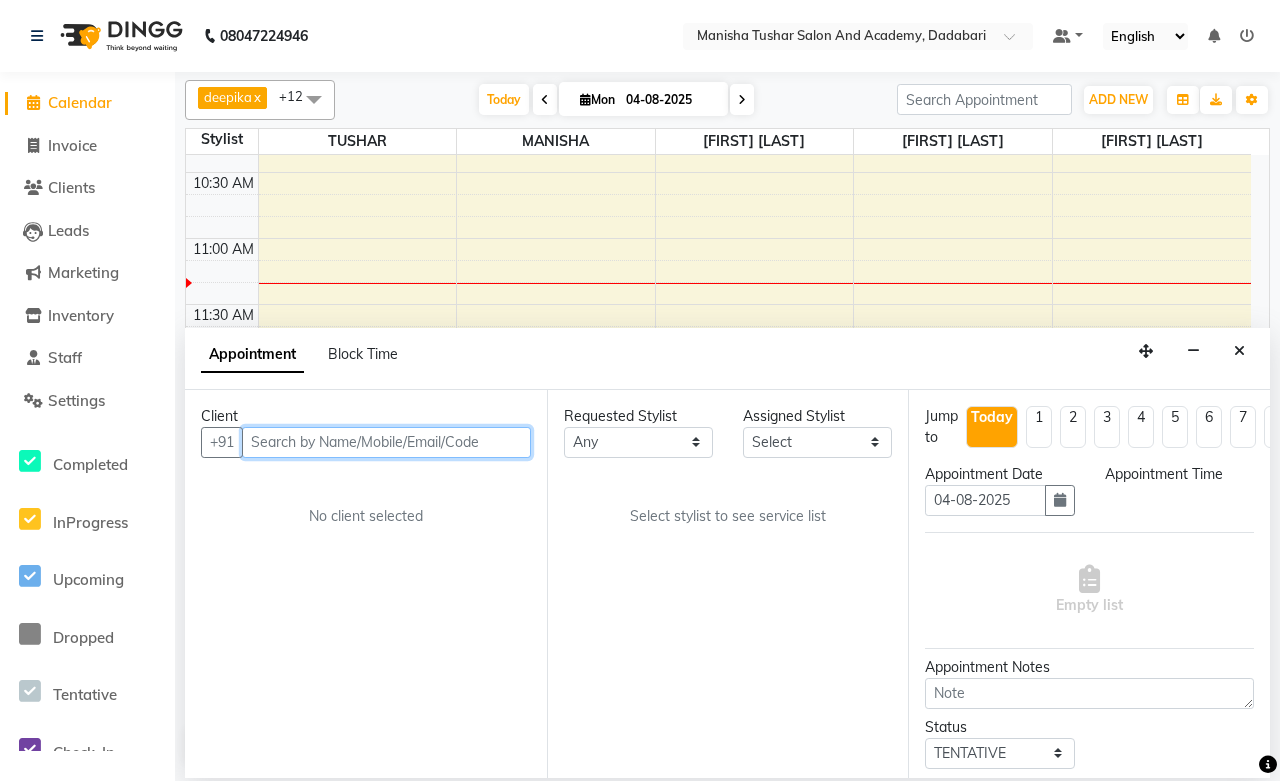 scroll, scrollTop: 531, scrollLeft: 0, axis: vertical 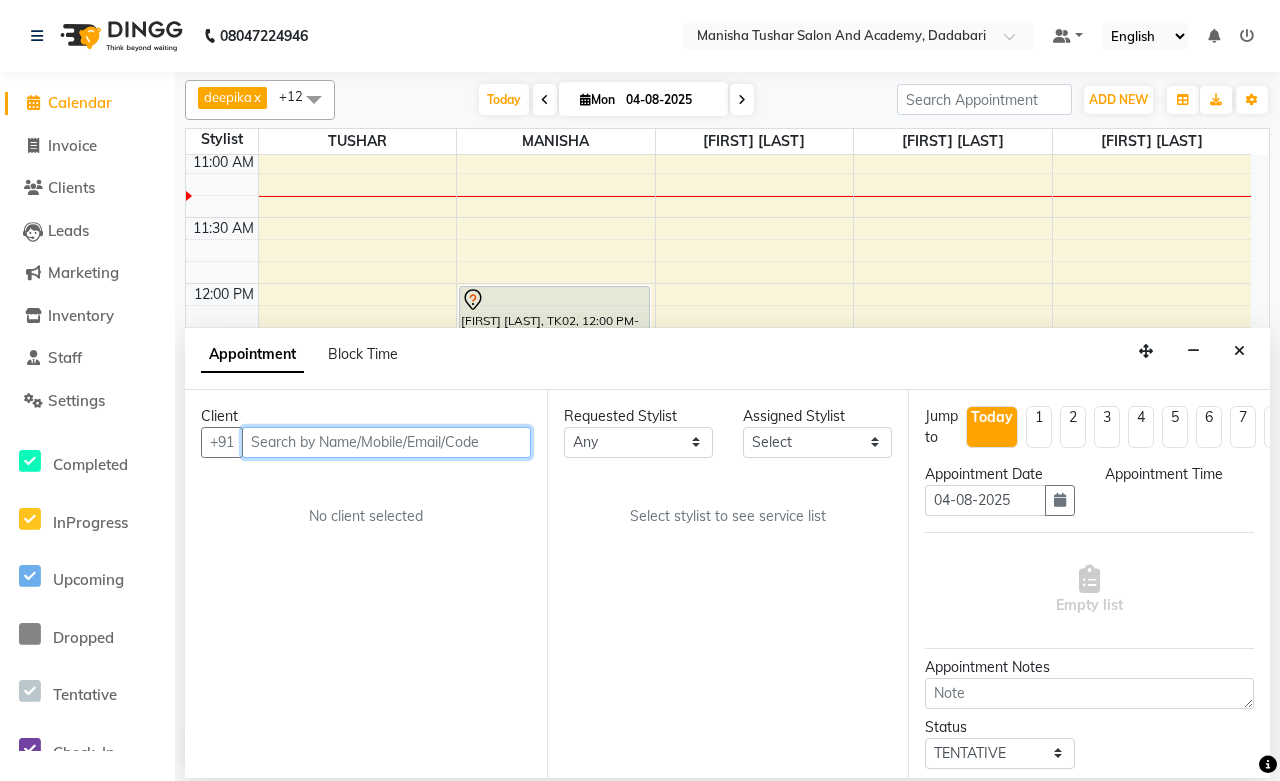 select on "49048" 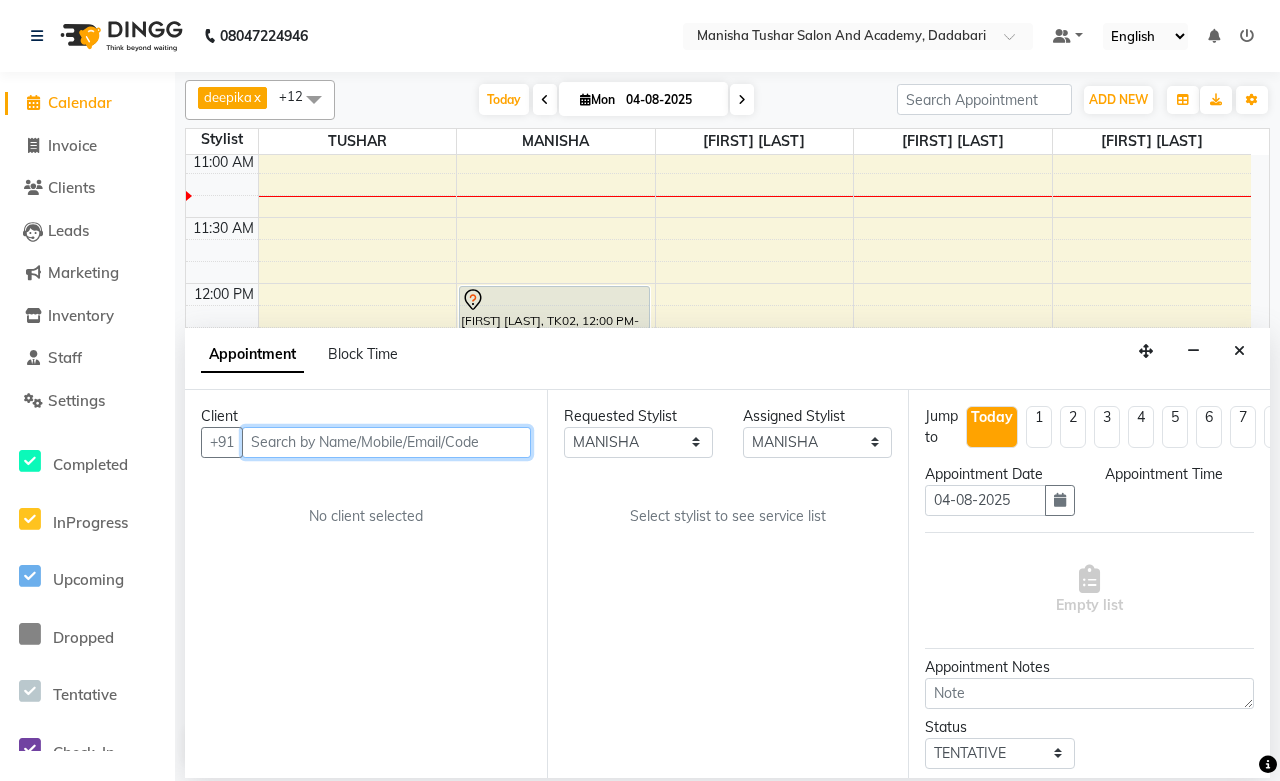 select on "720" 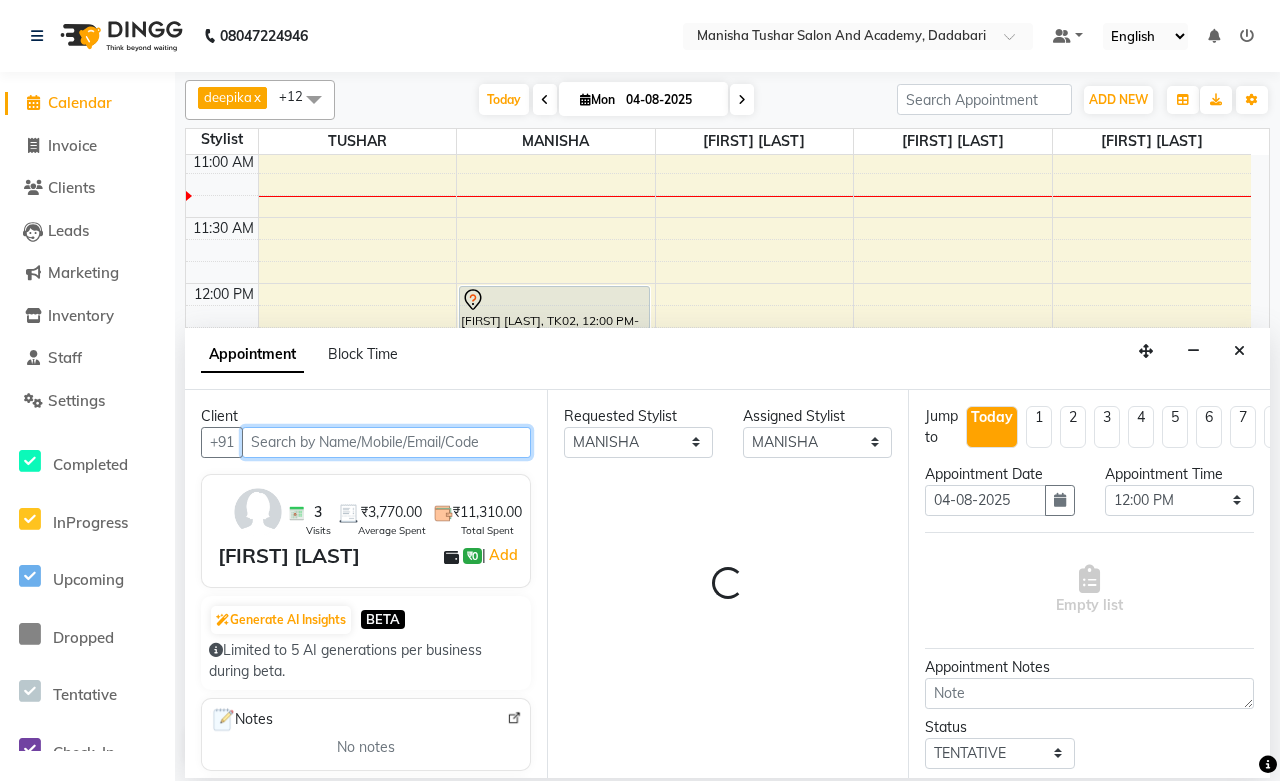 select on "3207" 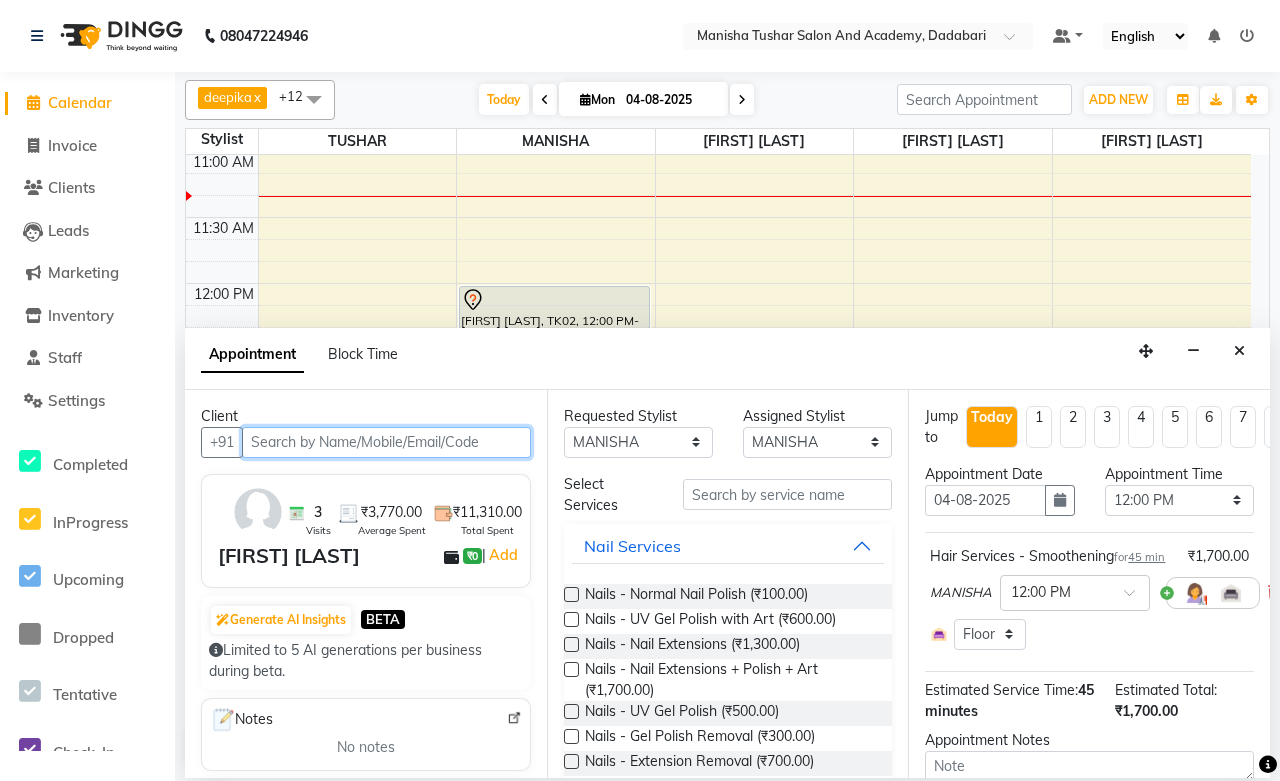 scroll, scrollTop: 0, scrollLeft: 93, axis: horizontal 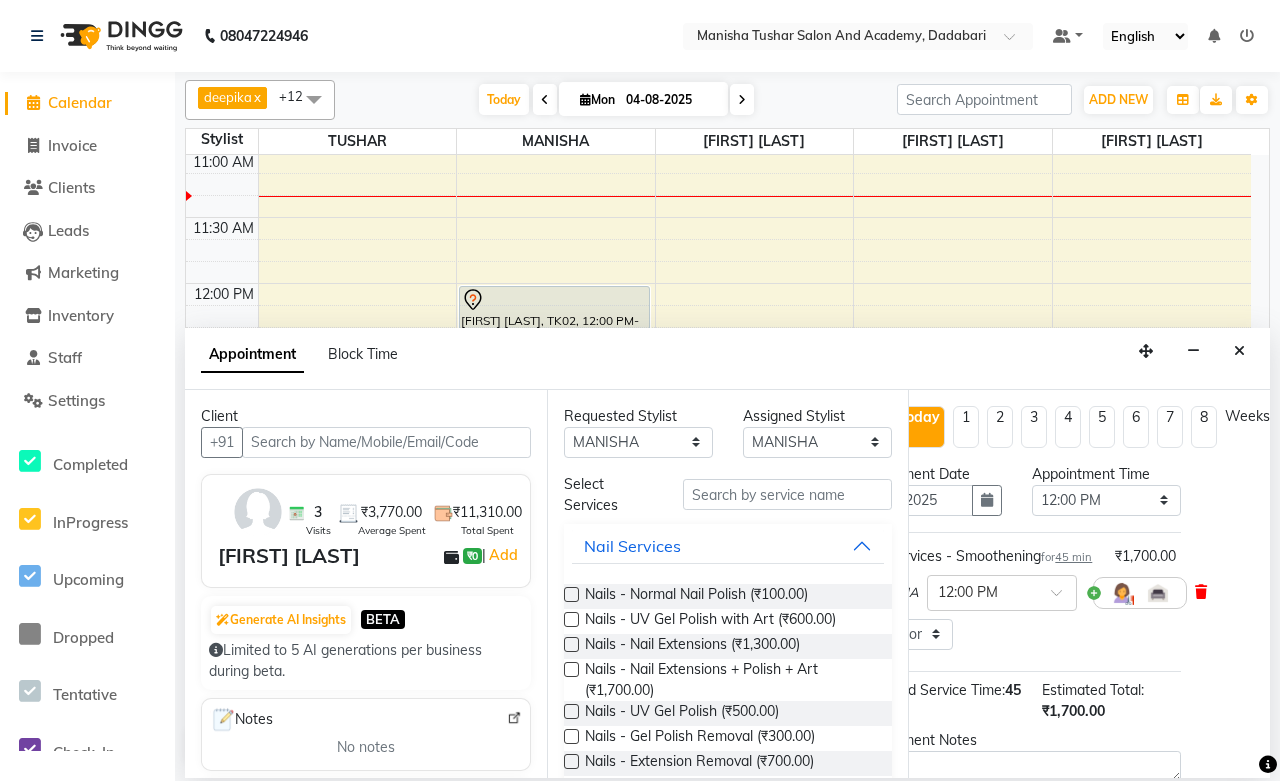 click at bounding box center (1201, 592) 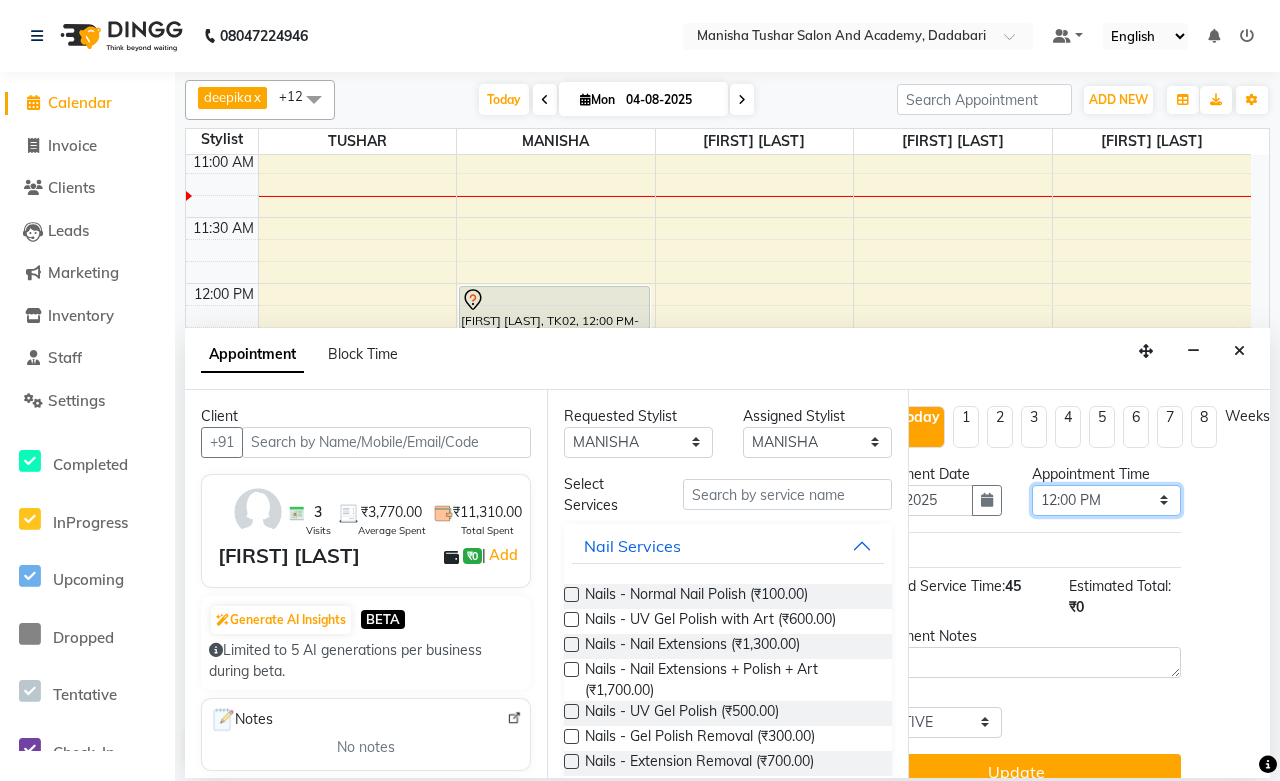 click on "Select 08:00 AM 08:15 AM 08:30 AM 08:45 AM 09:00 AM 09:15 AM 09:30 AM 09:45 AM 10:00 AM 10:15 AM 10:30 AM 10:45 AM 11:00 AM 11:15 AM 11:30 AM 11:45 AM 12:00 PM 12:15 PM 12:30 PM 12:45 PM 01:00 PM 01:15 PM 01:30 PM 01:45 PM 02:00 PM 02:15 PM 02:30 PM 02:45 PM 03:00 PM 03:15 PM 03:30 PM 03:45 PM 04:00 PM 04:15 PM 04:30 PM 04:45 PM 05:00 PM 05:15 PM 05:30 PM 05:45 PM 06:00 PM 06:15 PM 06:30 PM 06:45 PM 07:00 PM 07:15 PM 07:30 PM 07:45 PM 08:00 PM 08:15 PM 08:30 PM 08:45 PM 09:00 PM 09:15 PM 09:30 PM 09:45 PM 10:00 PM 10:15 PM 10:30 PM 10:45 PM 11:00 PM" at bounding box center (1106, 500) 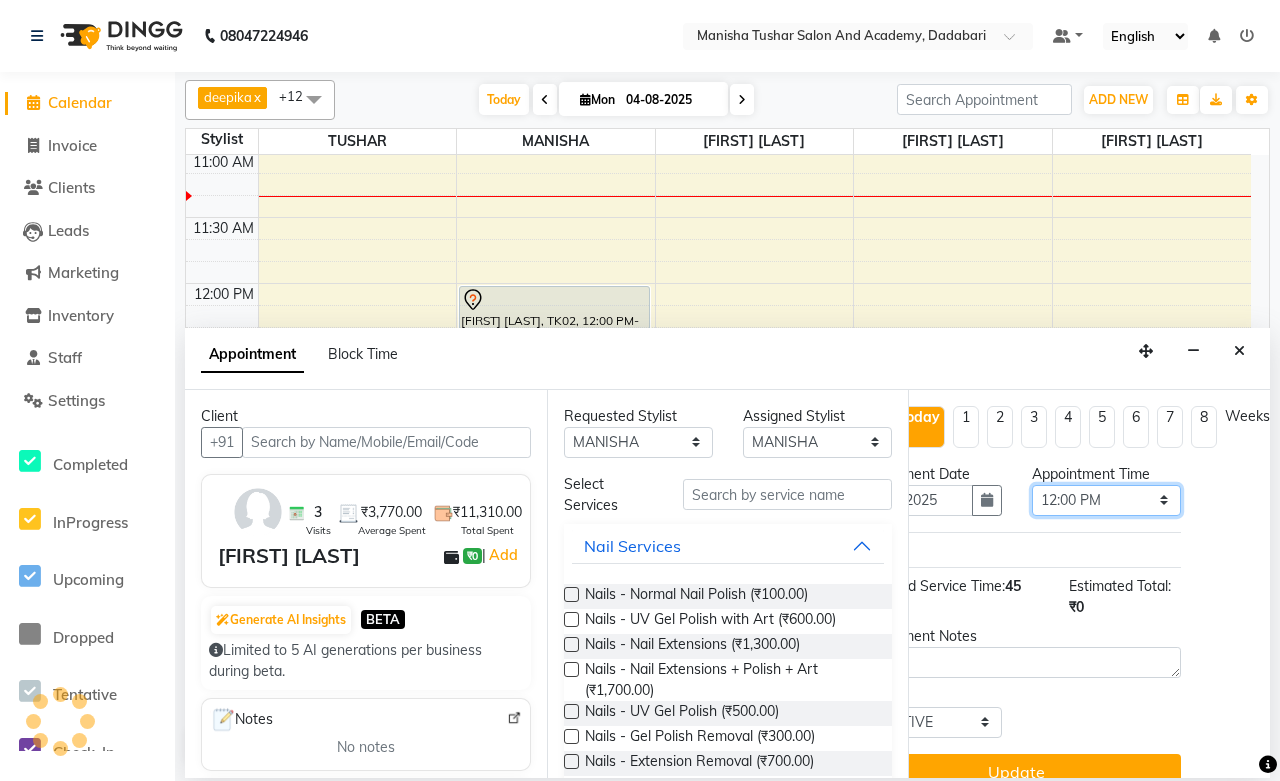 select on "870" 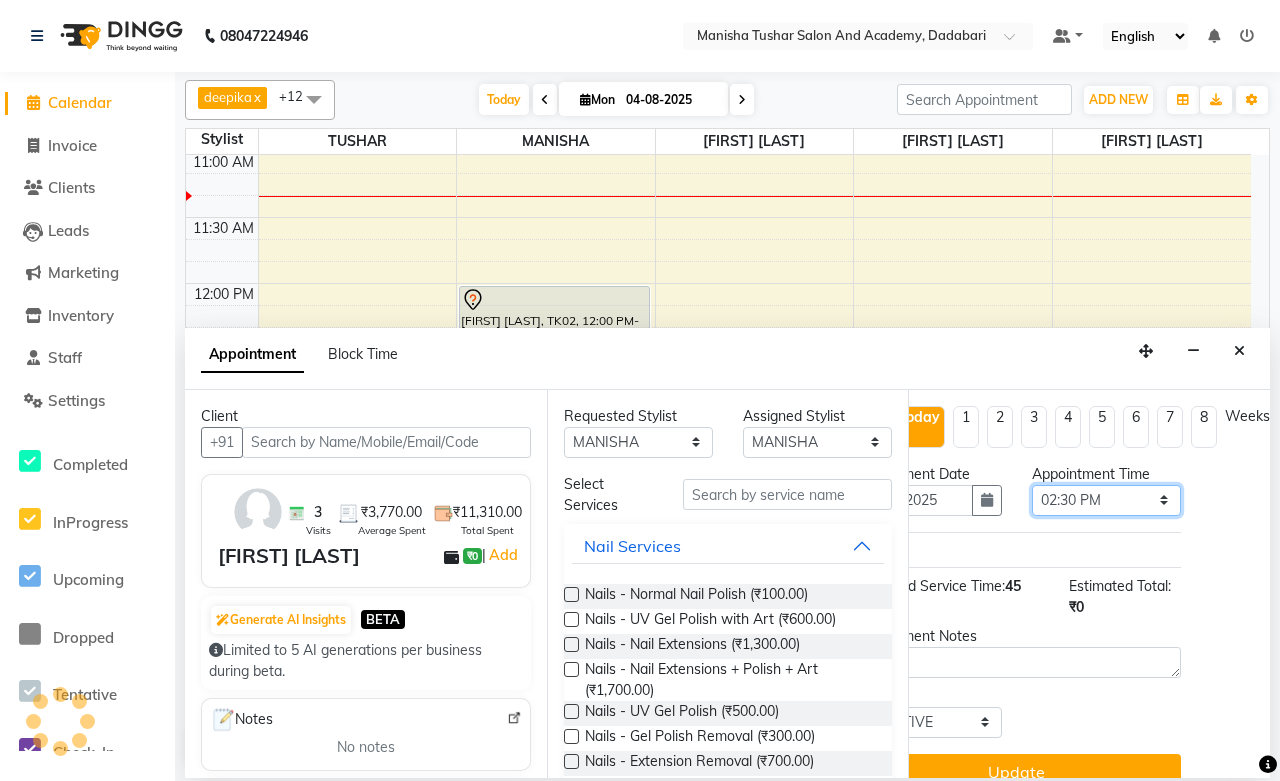 click on "Select 08:00 AM 08:15 AM 08:30 AM 08:45 AM 09:00 AM 09:15 AM 09:30 AM 09:45 AM 10:00 AM 10:15 AM 10:30 AM 10:45 AM 11:00 AM 11:15 AM 11:30 AM 11:45 AM 12:00 PM 12:15 PM 12:30 PM 12:45 PM 01:00 PM 01:15 PM 01:30 PM 01:45 PM 02:00 PM 02:15 PM 02:30 PM 02:45 PM 03:00 PM 03:15 PM 03:30 PM 03:45 PM 04:00 PM 04:15 PM 04:30 PM 04:45 PM 05:00 PM 05:15 PM 05:30 PM 05:45 PM 06:00 PM 06:15 PM 06:30 PM 06:45 PM 07:00 PM 07:15 PM 07:30 PM 07:45 PM 08:00 PM 08:15 PM 08:30 PM 08:45 PM 09:00 PM 09:15 PM 09:30 PM 09:45 PM 10:00 PM 10:15 PM 10:30 PM 10:45 PM 11:00 PM" at bounding box center (1106, 500) 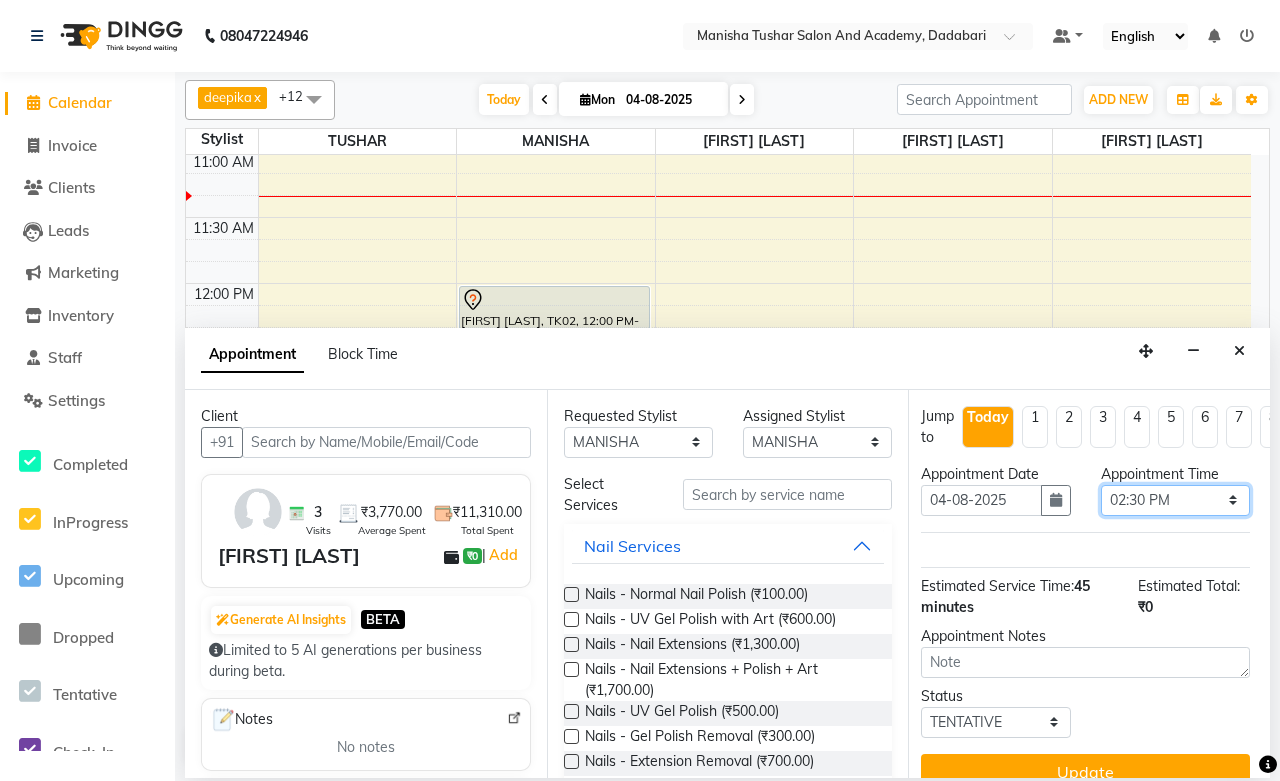 scroll, scrollTop: 0, scrollLeft: 0, axis: both 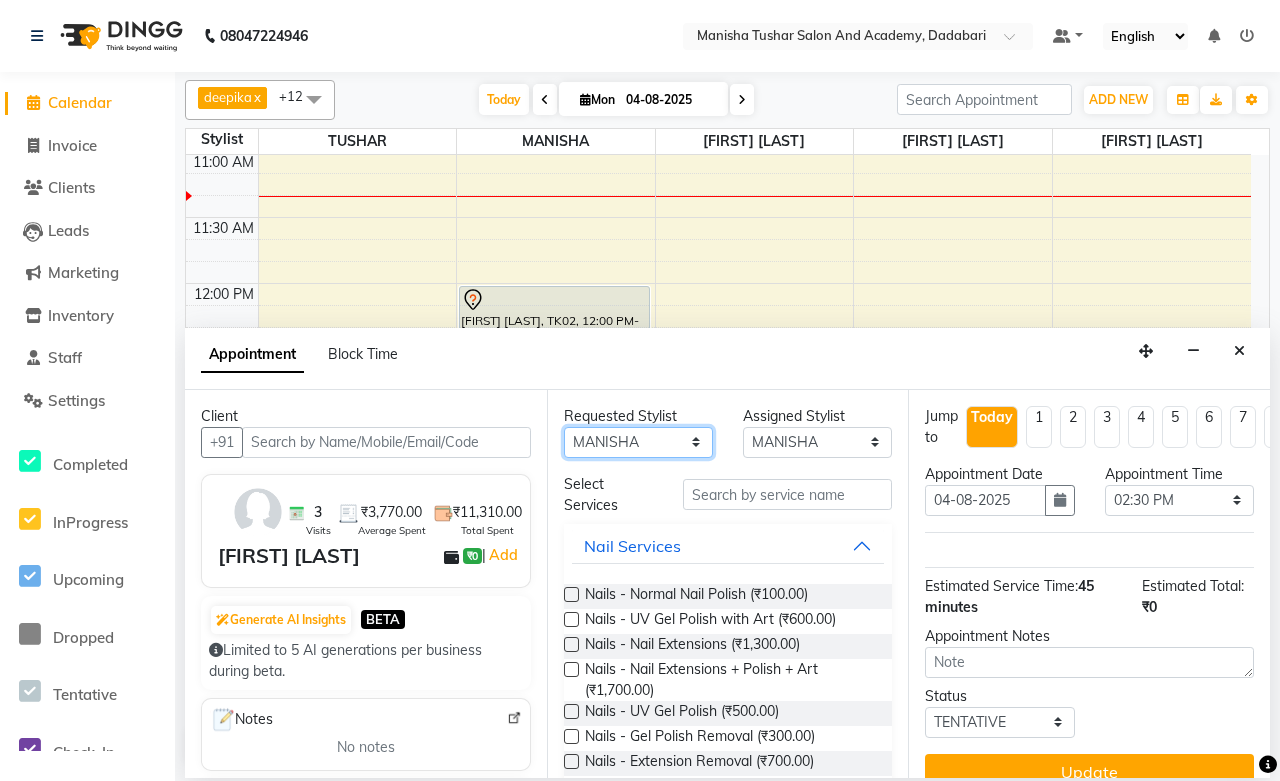 click on "Any [FIRST] [LAST] [FIRST] [LAST] [FIRST] [LAST] [FIRST] [LAST] [FIRST] [LAST] [FIRST] [LAST] [FIRST] [LAST] [FIRST] [LAST] [FIRST] [LAST]" at bounding box center [638, 442] 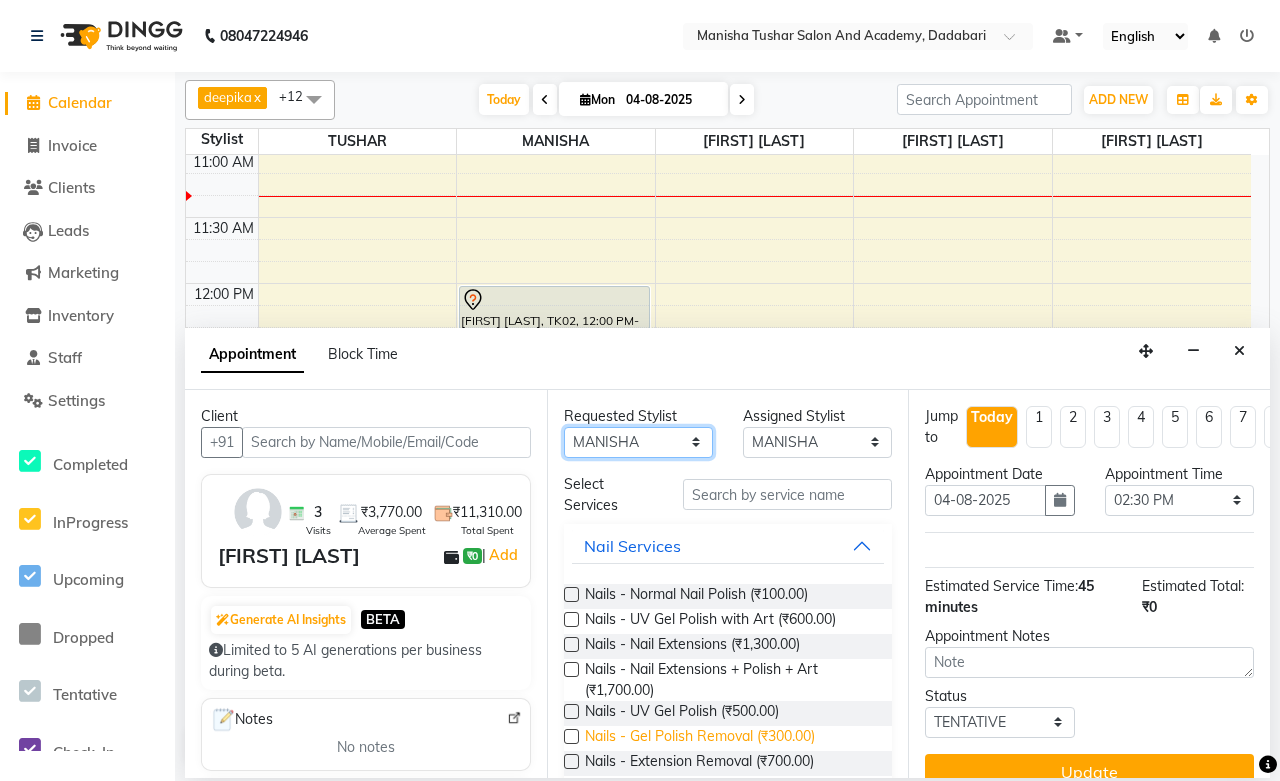 select on "49047" 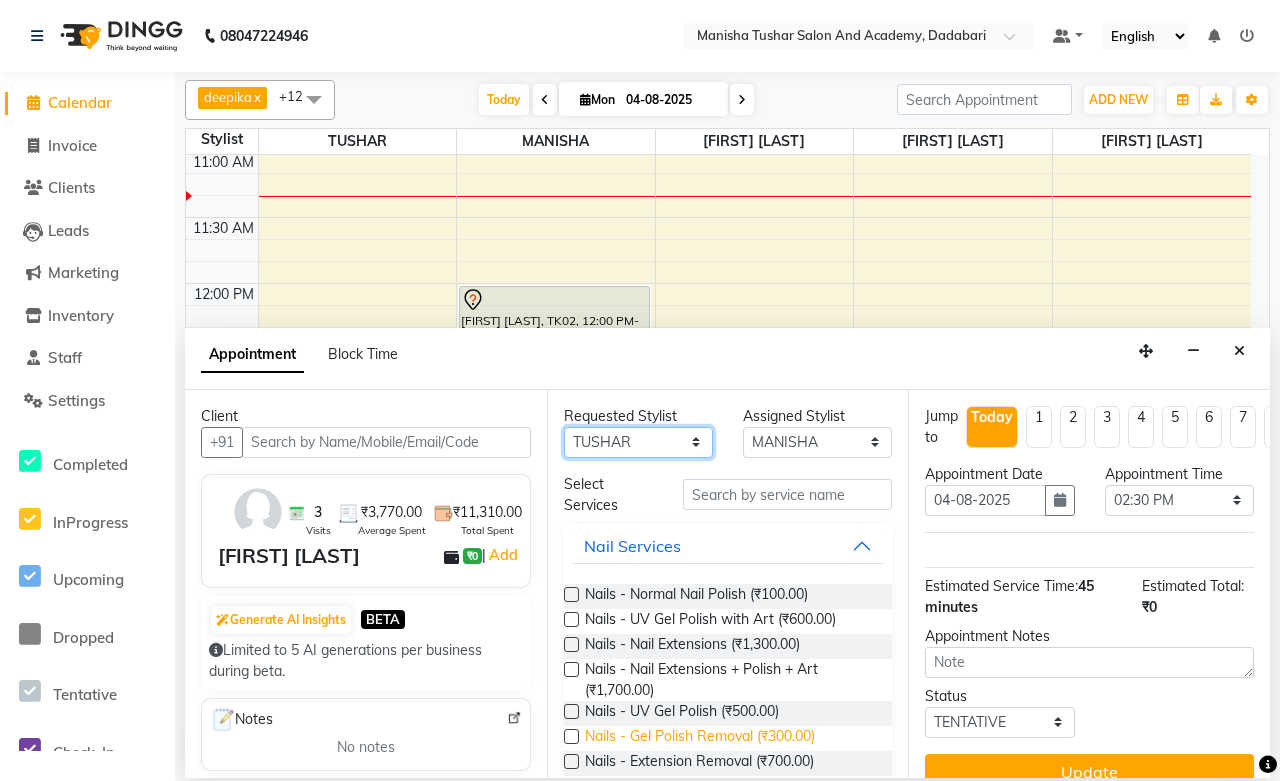 click on "Any [FIRST] [LAST] [FIRST] [LAST] [FIRST] [LAST] [FIRST] [LAST] [FIRST] [LAST] [FIRST] [LAST] [FIRST] [LAST] [FIRST] [LAST] [FIRST] [LAST]" at bounding box center (638, 442) 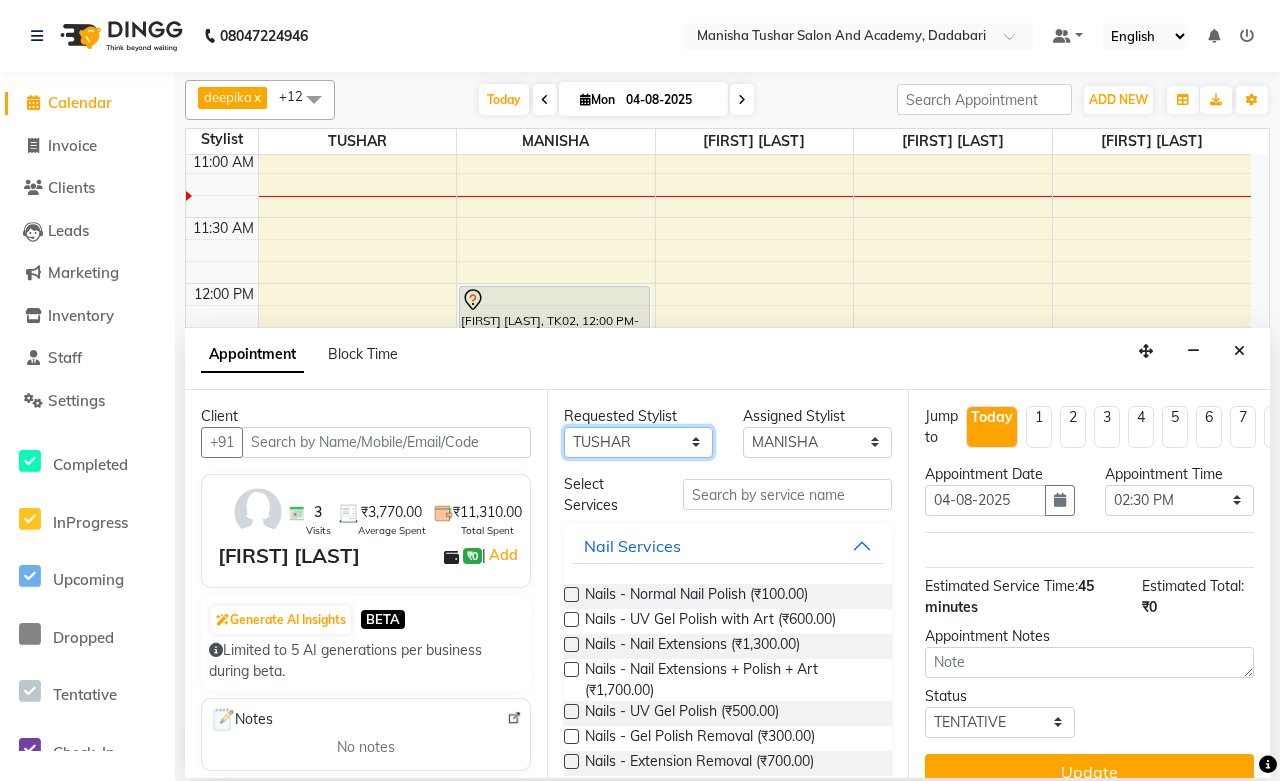 select on "49047" 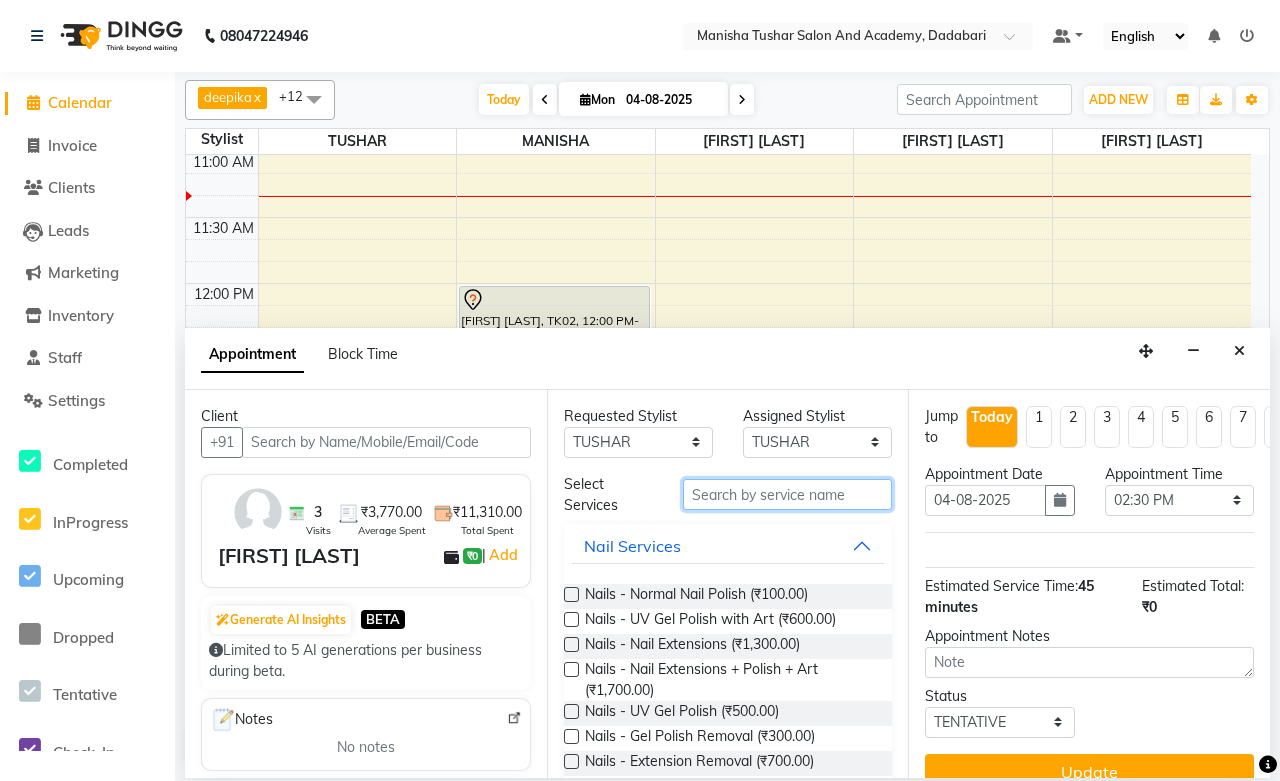 click at bounding box center [787, 494] 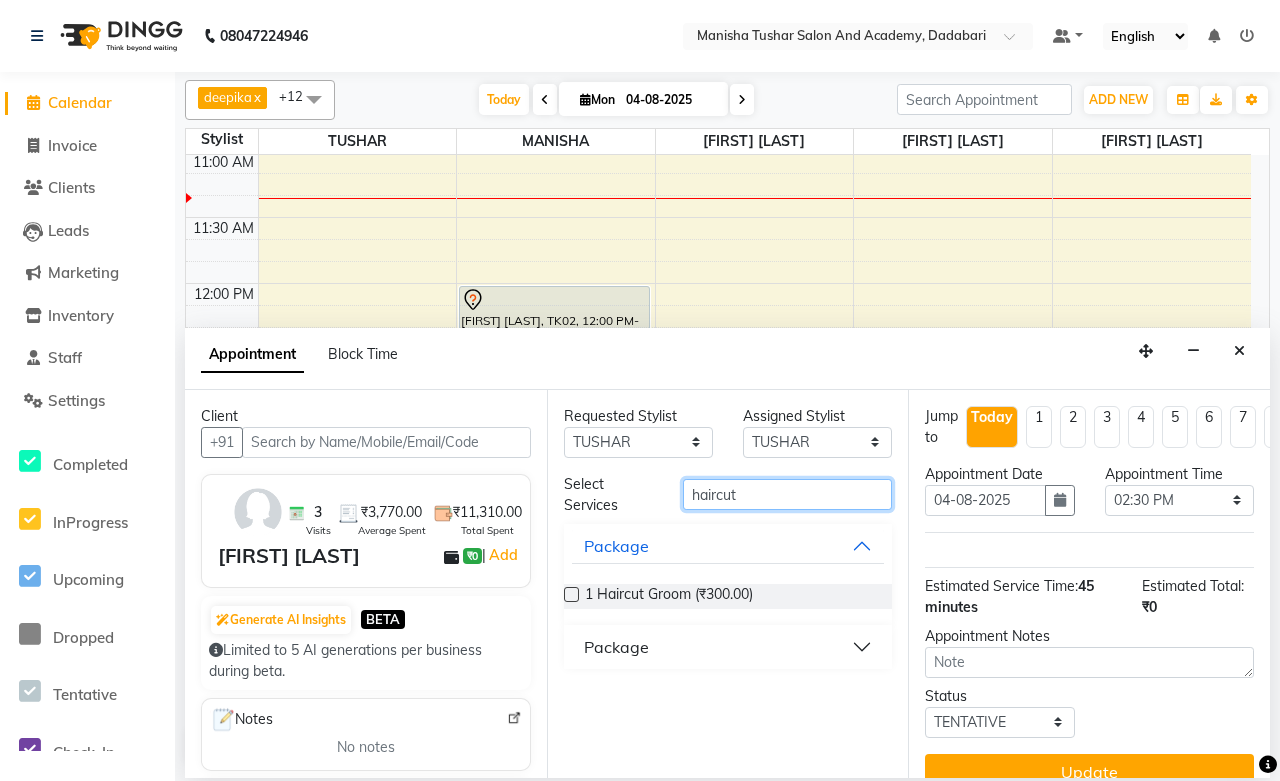 drag, startPoint x: 721, startPoint y: 496, endPoint x: 721, endPoint y: 540, distance: 44 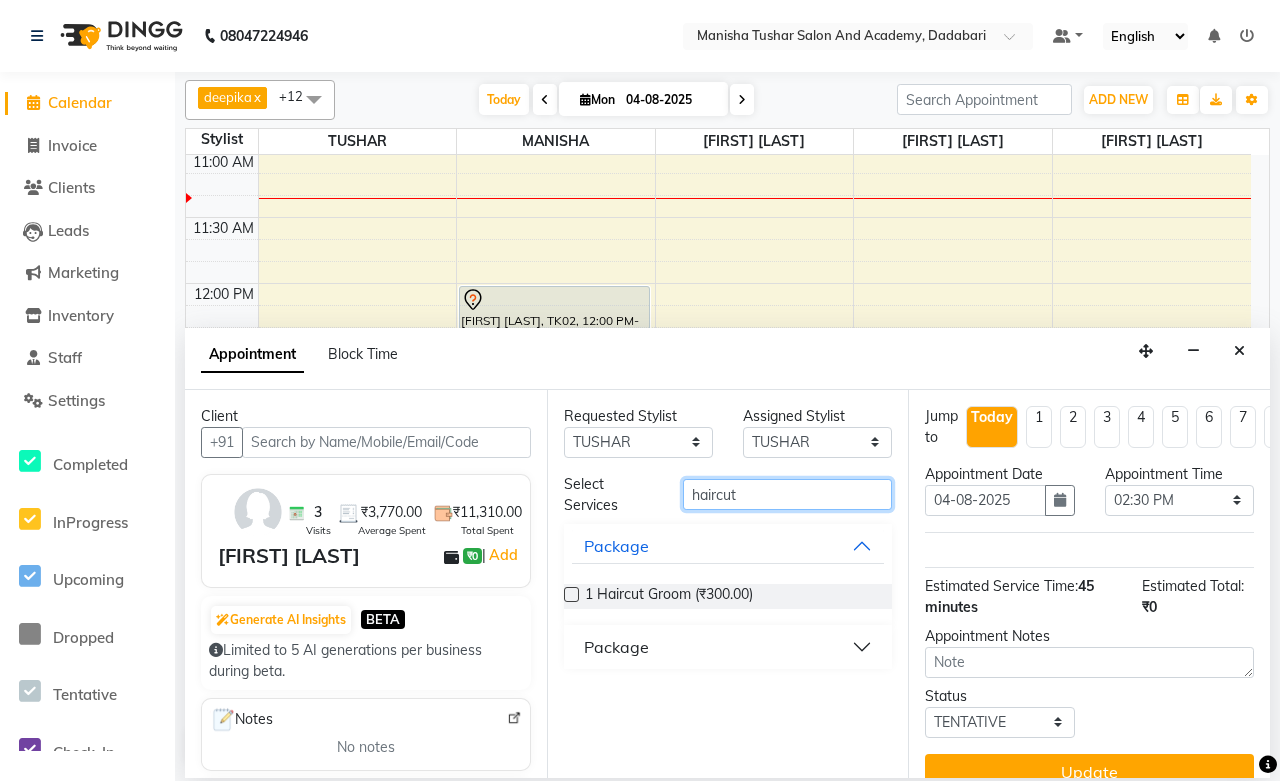 click on "haircut" at bounding box center [787, 494] 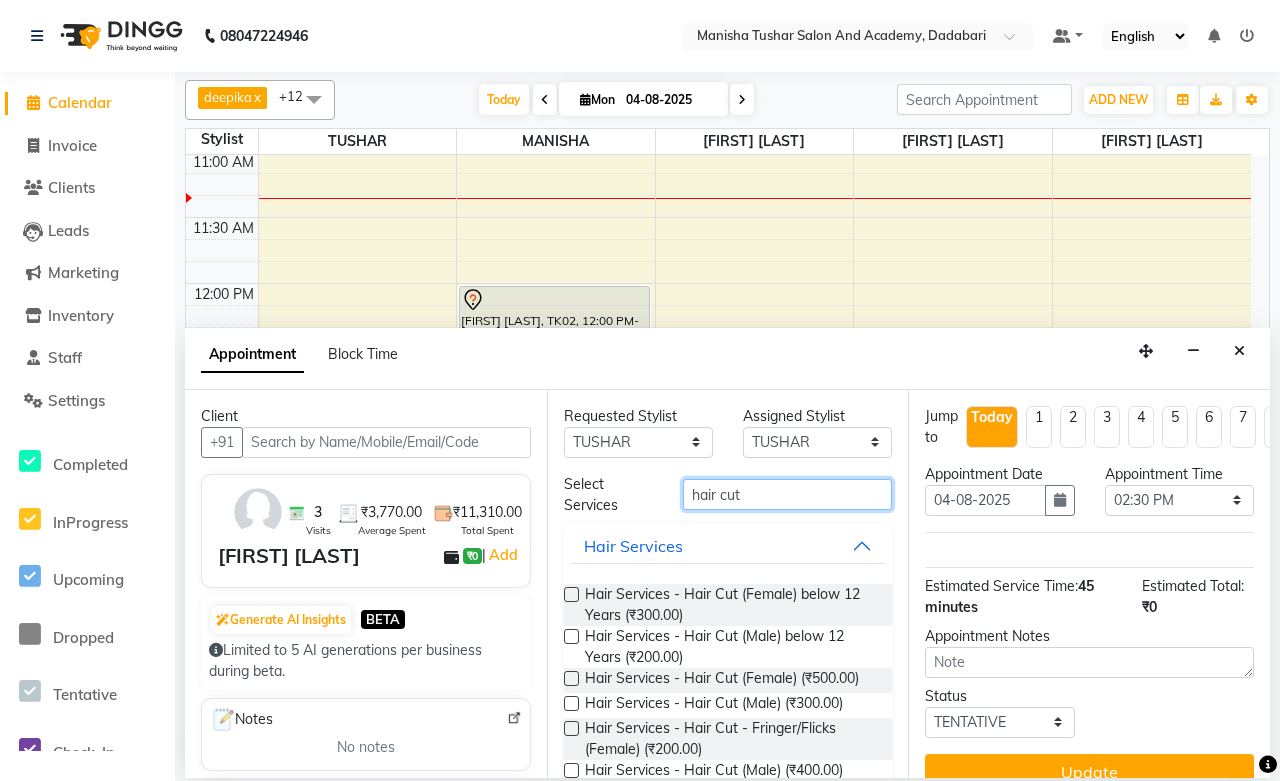click on "hair cut" at bounding box center [787, 494] 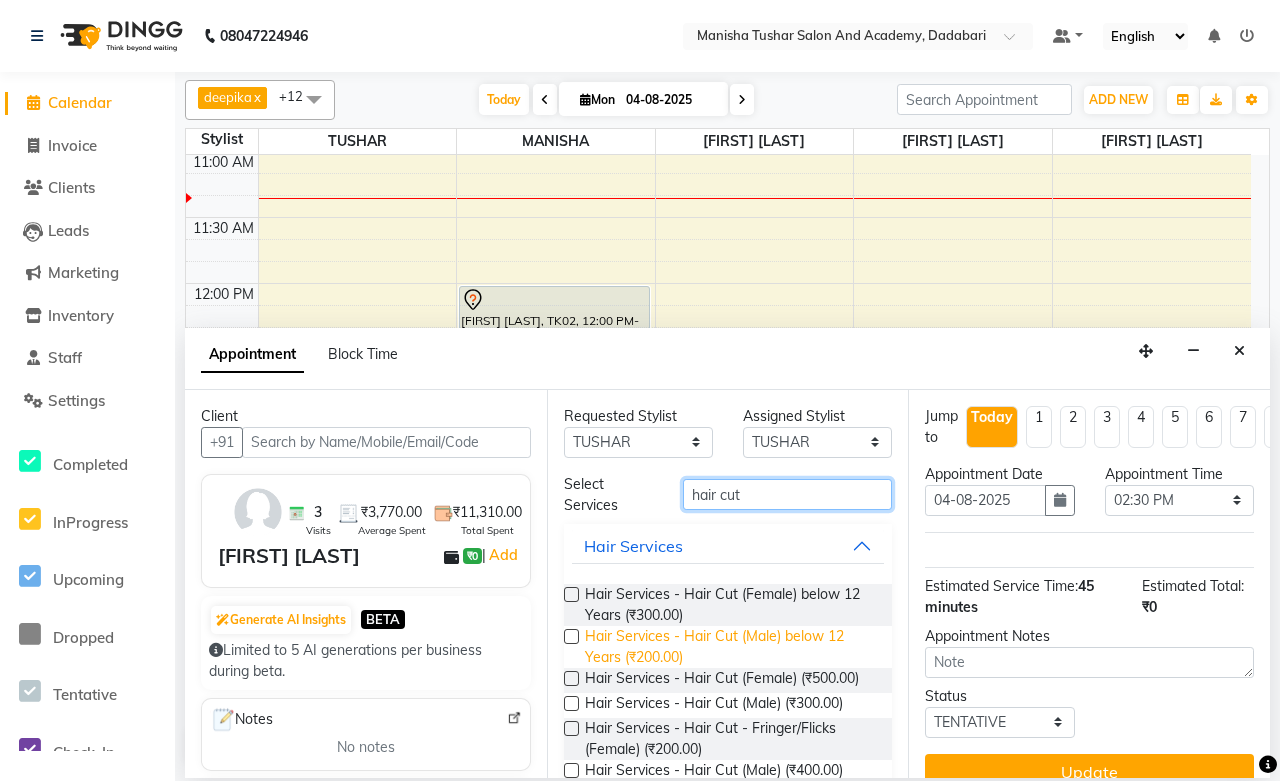 scroll, scrollTop: 111, scrollLeft: 0, axis: vertical 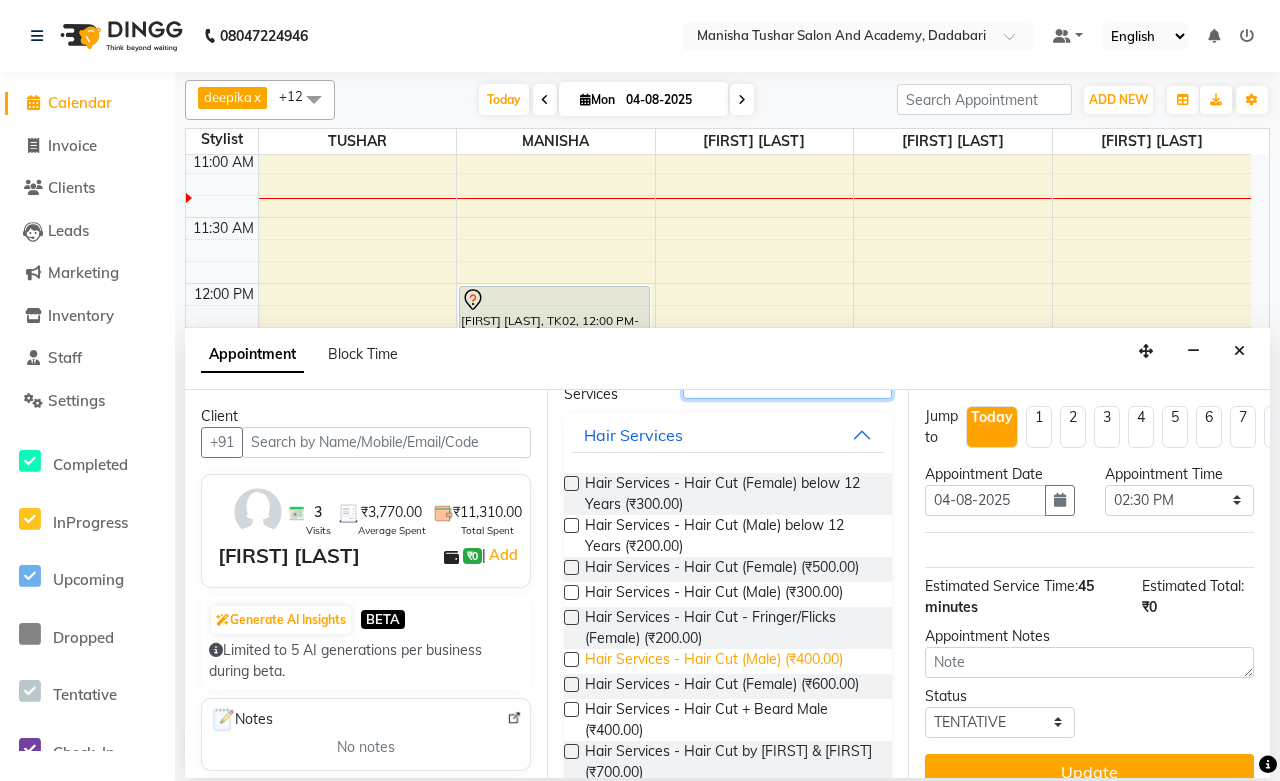 type on "hair cut" 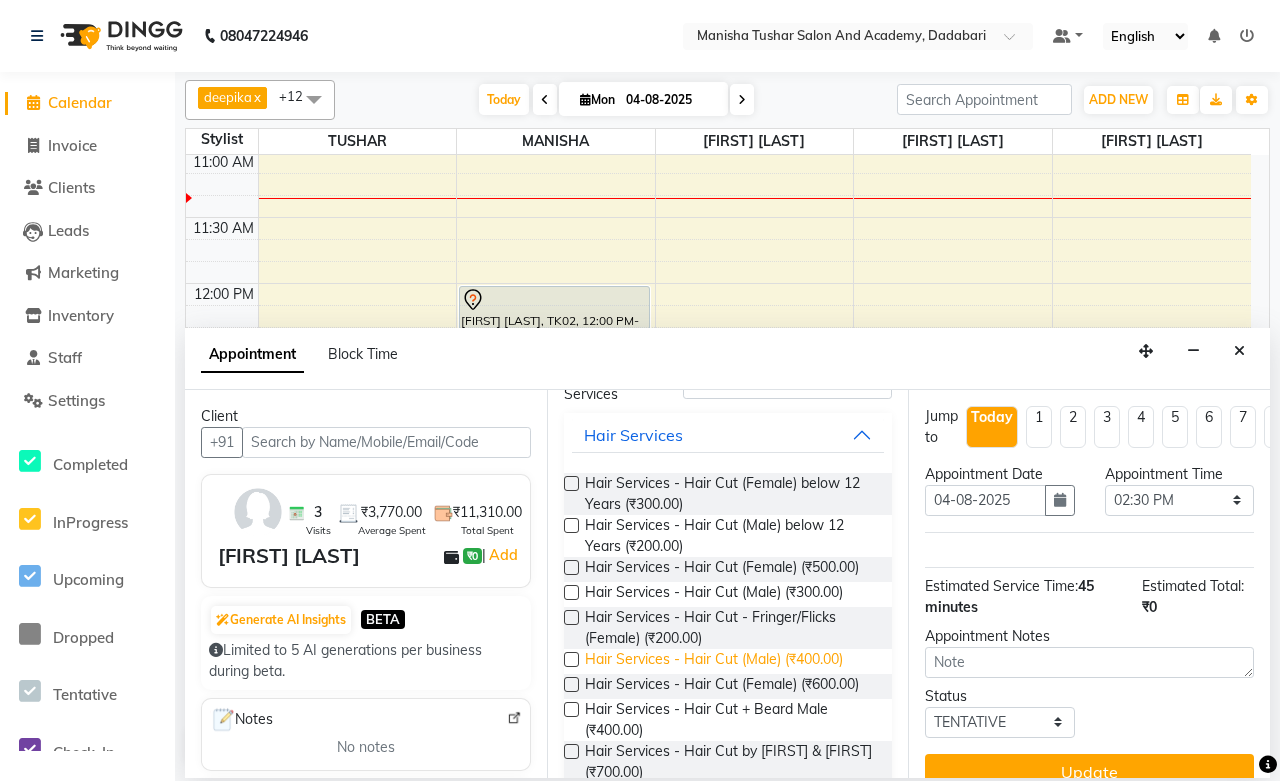 click on "Hair Services - Hair Cut (Male) (₹400.00)" at bounding box center (714, 661) 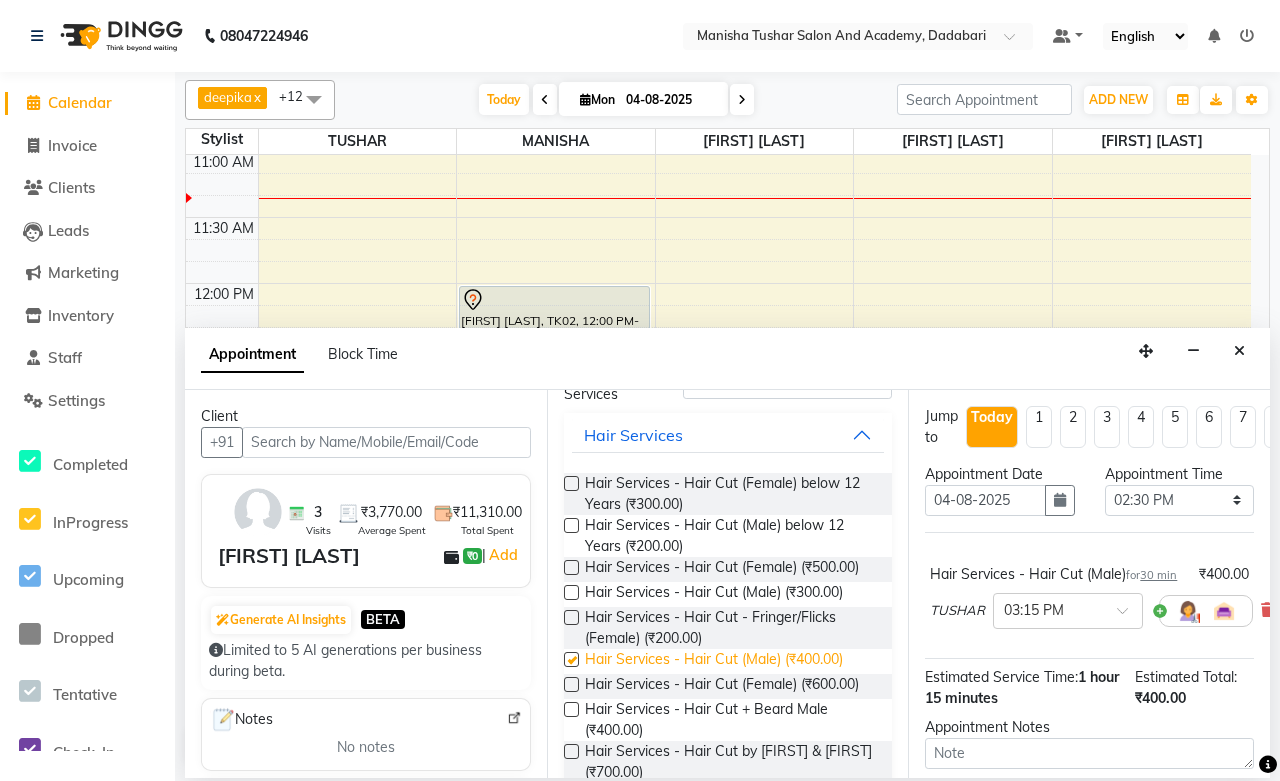checkbox on "false" 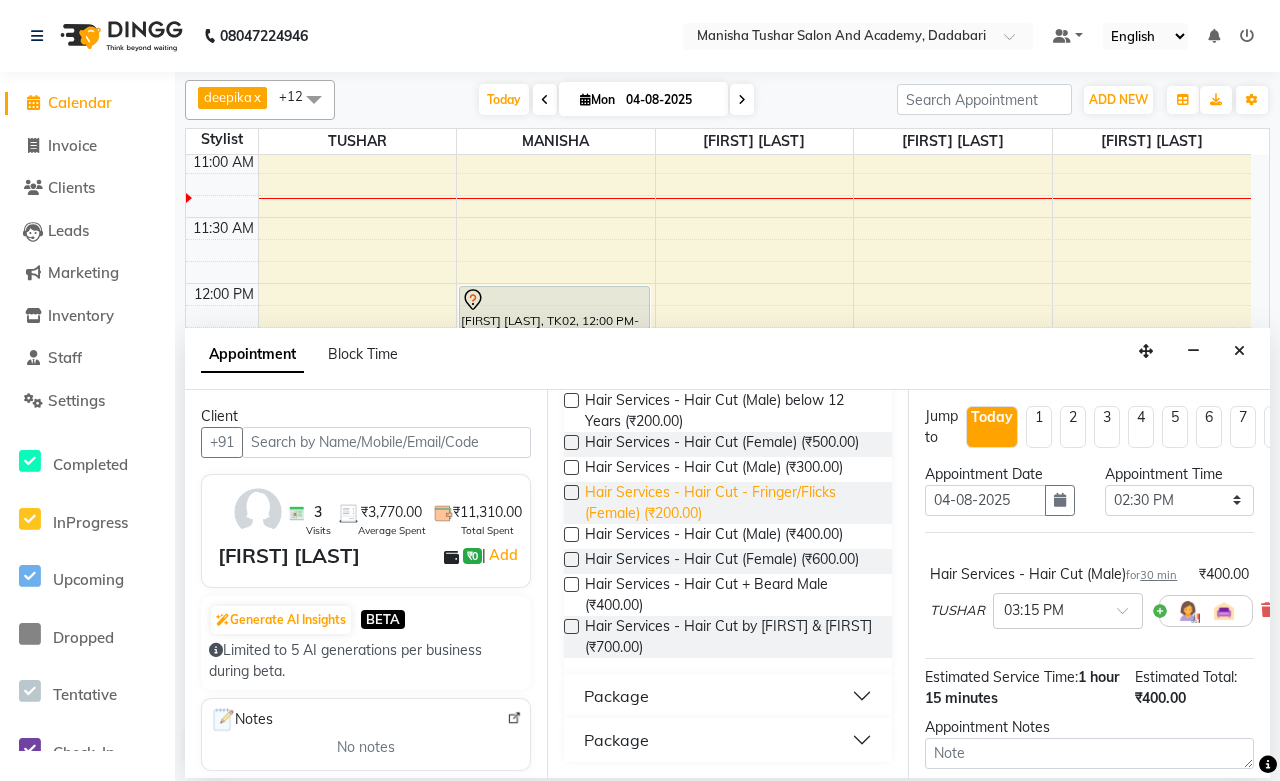 scroll, scrollTop: 270, scrollLeft: 0, axis: vertical 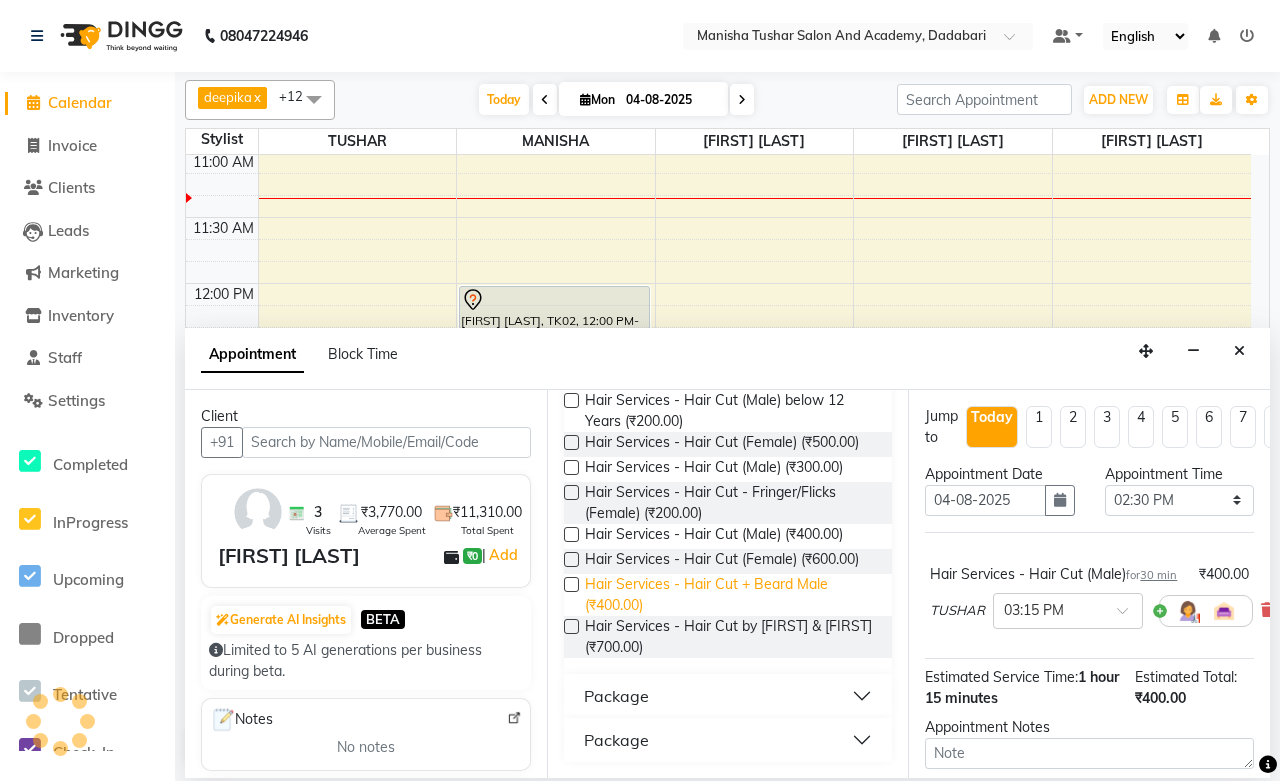 click on "Hair Services - Hair Cut + Beard Male (₹400.00)" at bounding box center [731, 595] 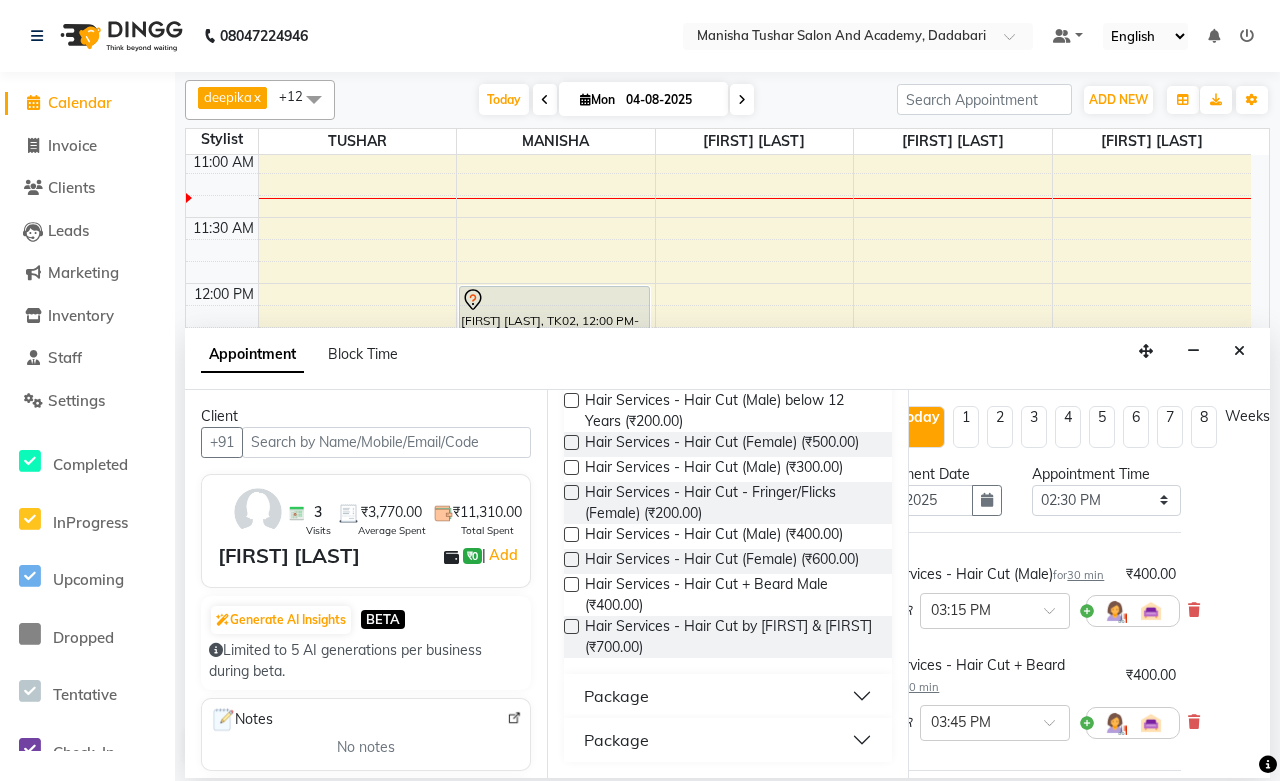 scroll, scrollTop: 0, scrollLeft: 0, axis: both 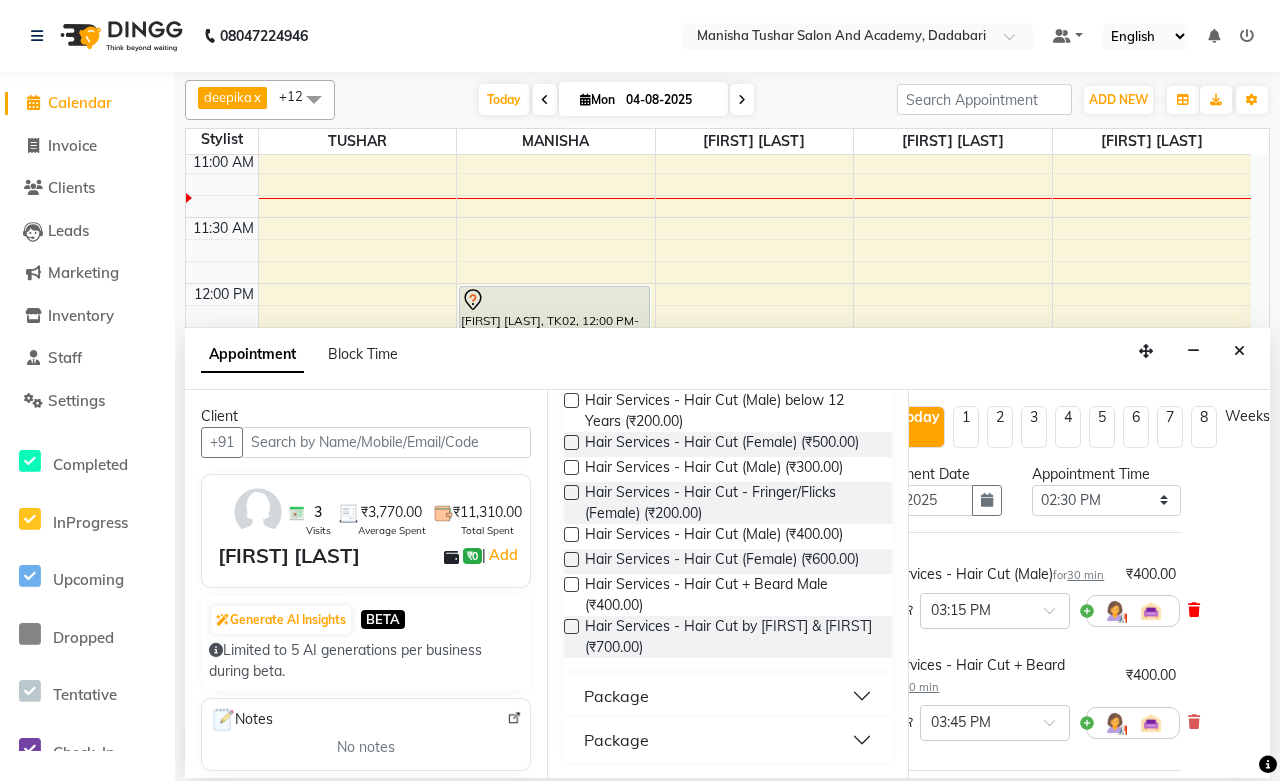 click at bounding box center (1194, 610) 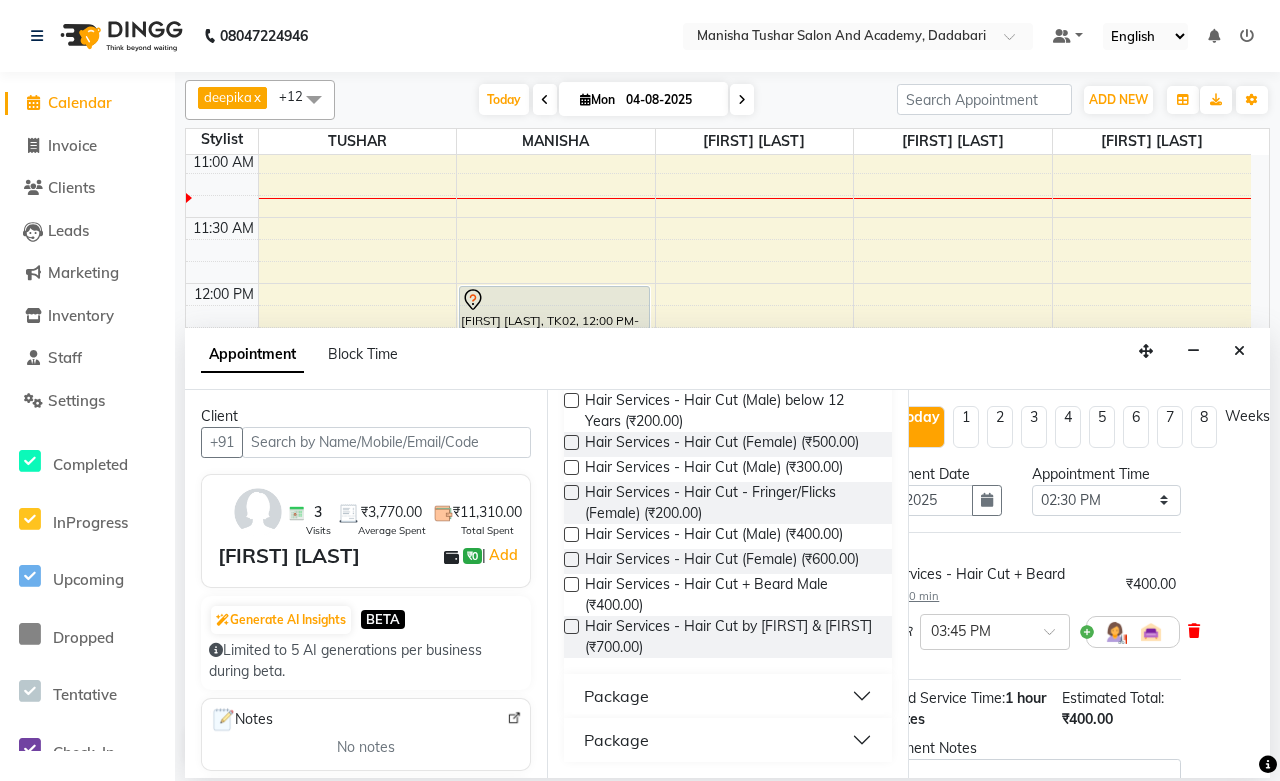 click at bounding box center (1194, 631) 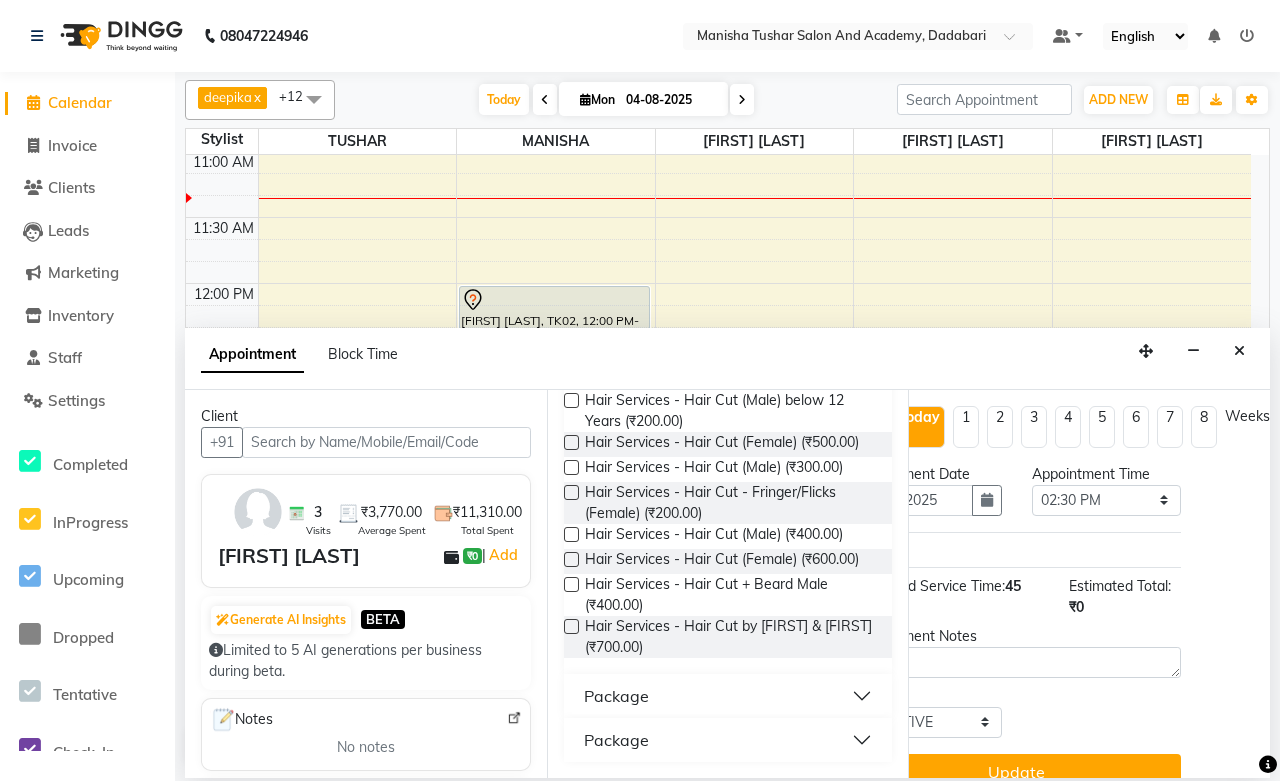 scroll, scrollTop: 0, scrollLeft: 0, axis: both 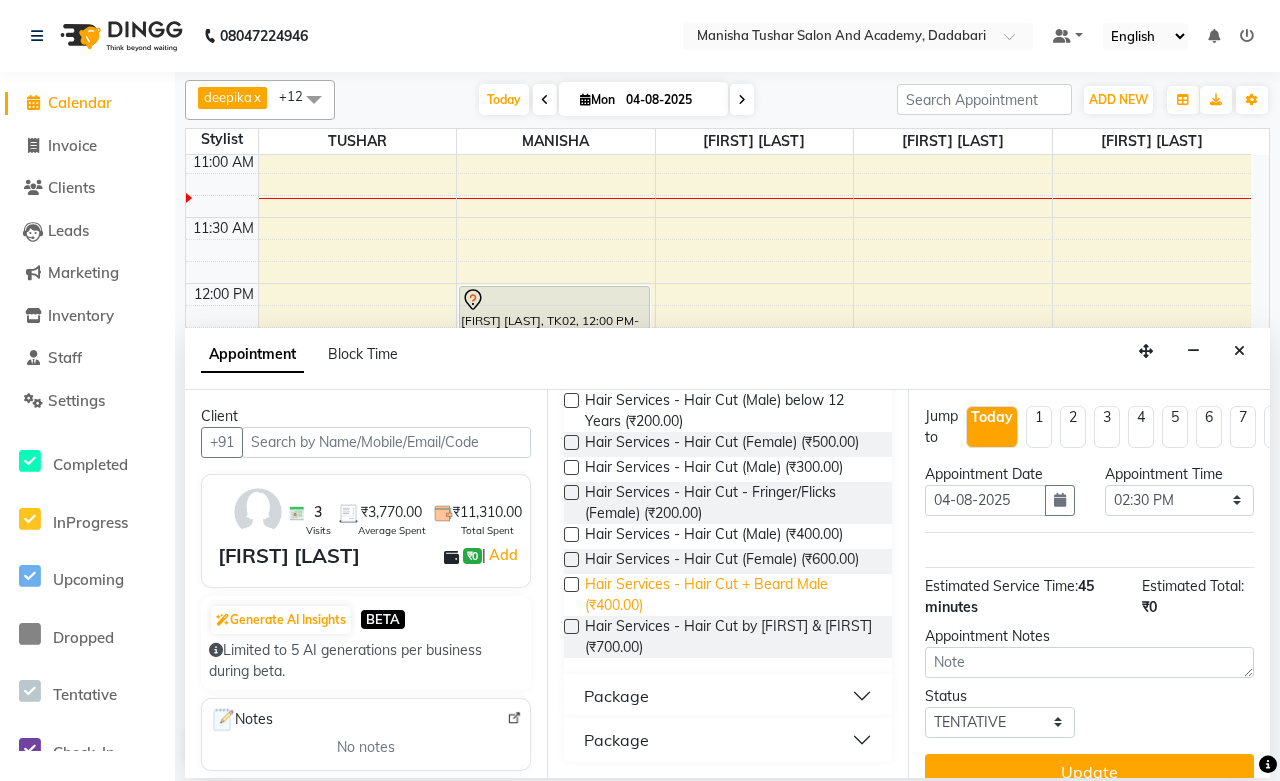 click on "Hair Services - Hair Cut + Beard Male (₹400.00)" at bounding box center [731, 595] 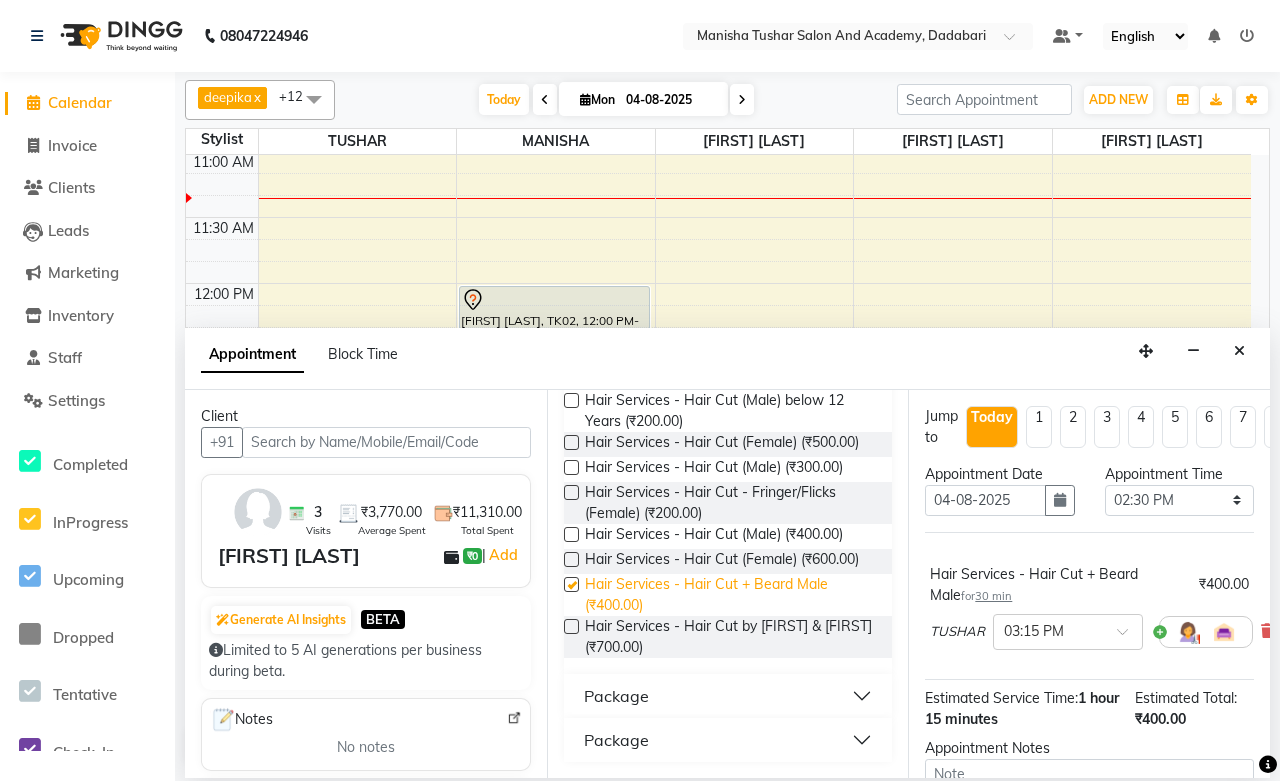 checkbox on "false" 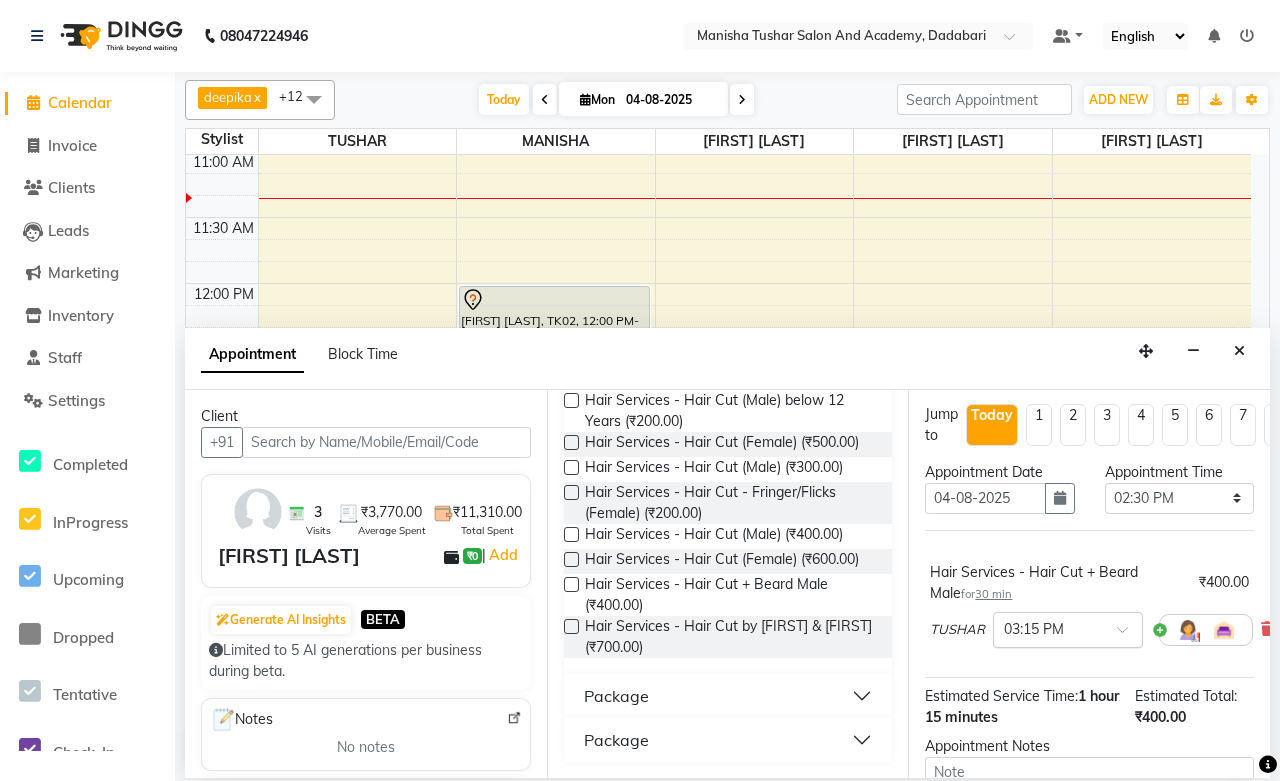 scroll, scrollTop: 0, scrollLeft: 0, axis: both 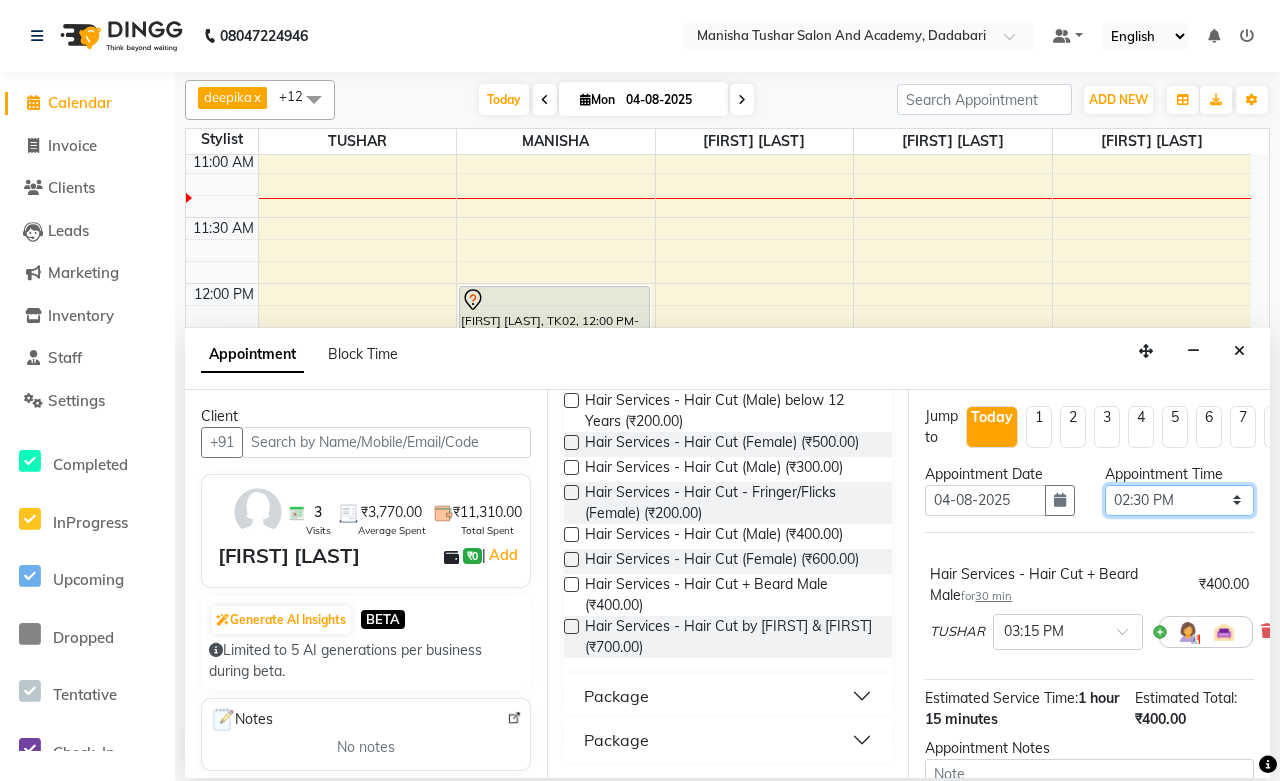 click on "Select 08:00 AM 08:15 AM 08:30 AM 08:45 AM 09:00 AM 09:15 AM 09:30 AM 09:45 AM 10:00 AM 10:15 AM 10:30 AM 10:45 AM 11:00 AM 11:15 AM 11:30 AM 11:45 AM 12:00 PM 12:15 PM 12:30 PM 12:45 PM 01:00 PM 01:15 PM 01:30 PM 01:45 PM 02:00 PM 02:15 PM 02:30 PM 02:45 PM 03:00 PM 03:15 PM 03:30 PM 03:45 PM 04:00 PM 04:15 PM 04:30 PM 04:45 PM 05:00 PM 05:15 PM 05:30 PM 05:45 PM 06:00 PM 06:15 PM 06:30 PM 06:45 PM 07:00 PM 07:15 PM 07:30 PM 07:45 PM 08:00 PM 08:15 PM 08:30 PM 08:45 PM 09:00 PM 09:15 PM 09:30 PM 09:45 PM 10:00 PM 10:15 PM 10:30 PM 10:45 PM 11:00 PM" at bounding box center [1179, 500] 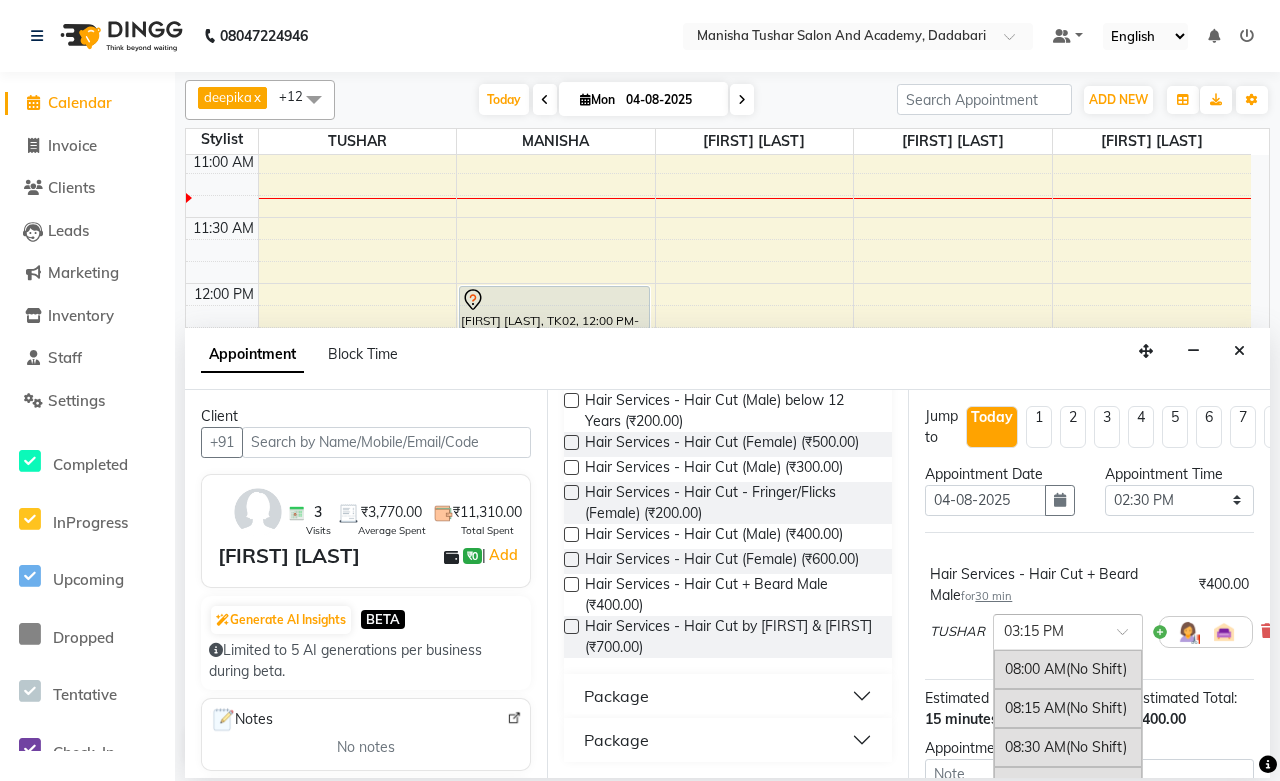 click at bounding box center [1048, 630] 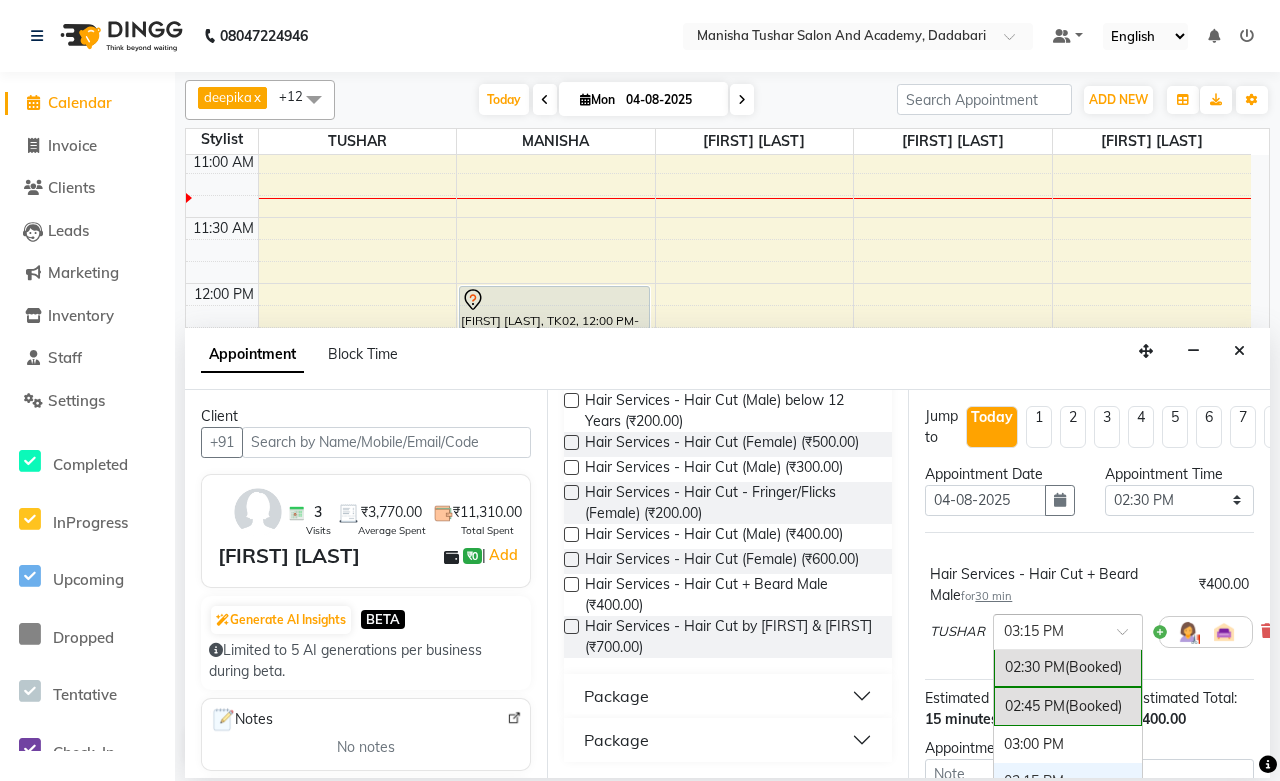scroll, scrollTop: 956, scrollLeft: 0, axis: vertical 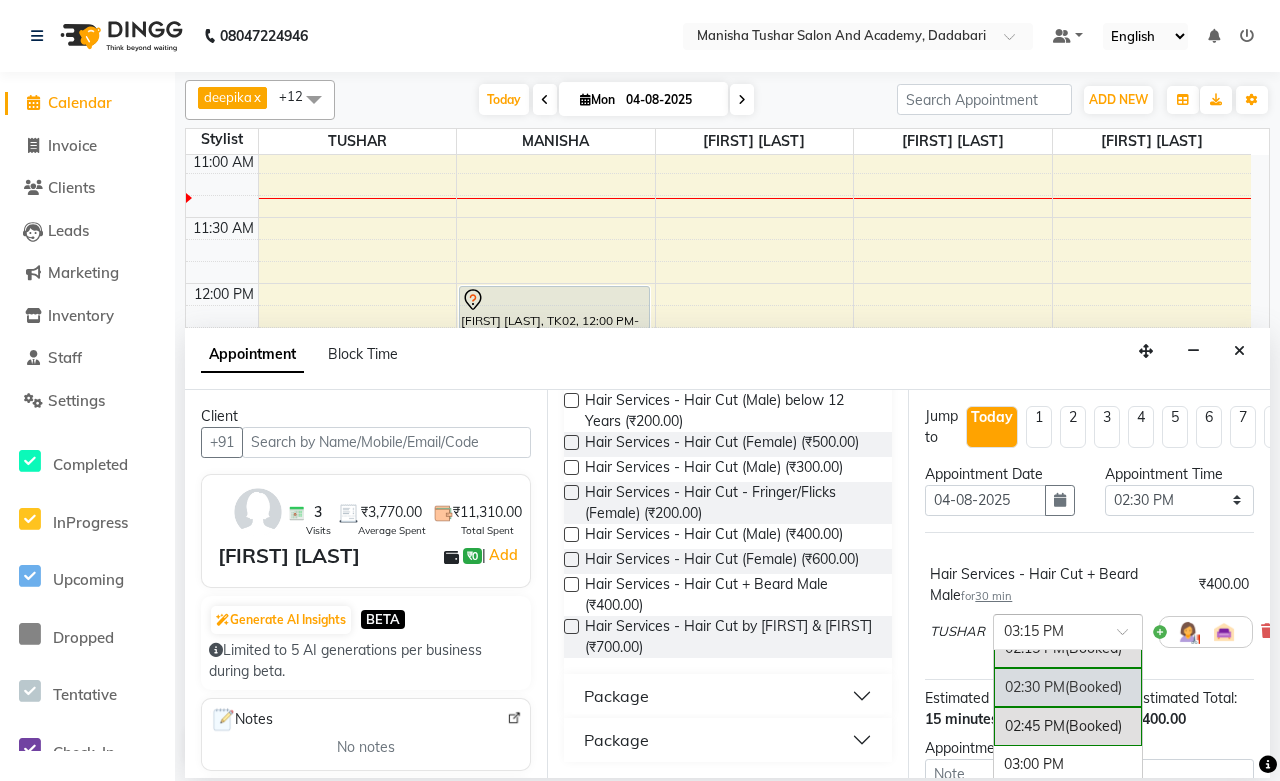 click on "(Booked)" at bounding box center [1093, 687] 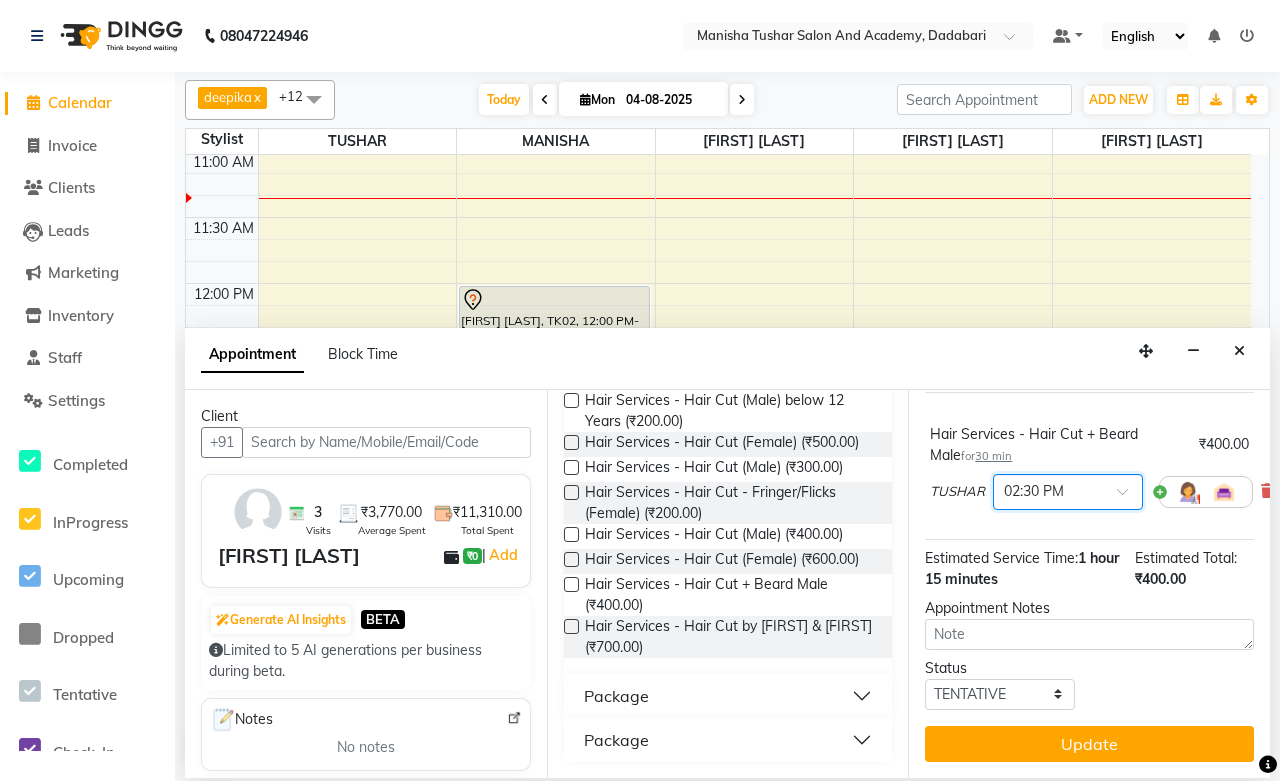 scroll, scrollTop: 156, scrollLeft: 0, axis: vertical 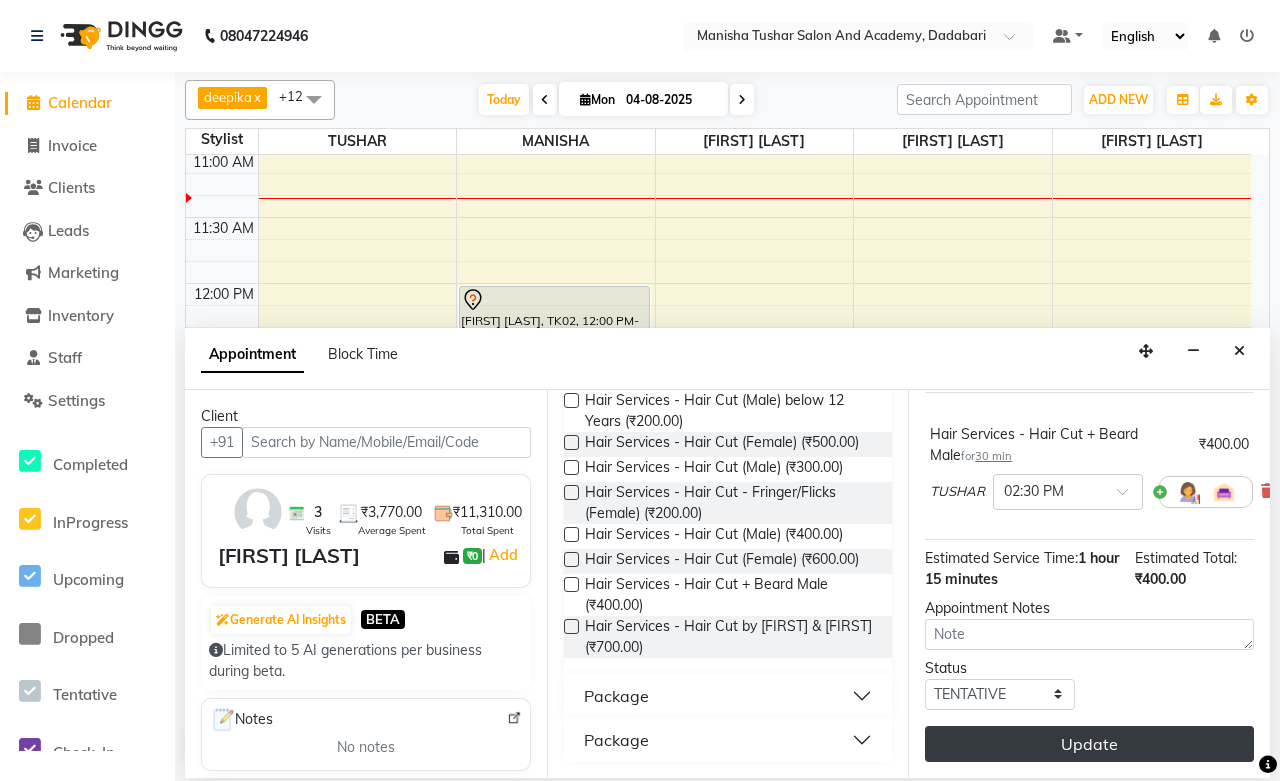 click on "Update" at bounding box center [1089, 744] 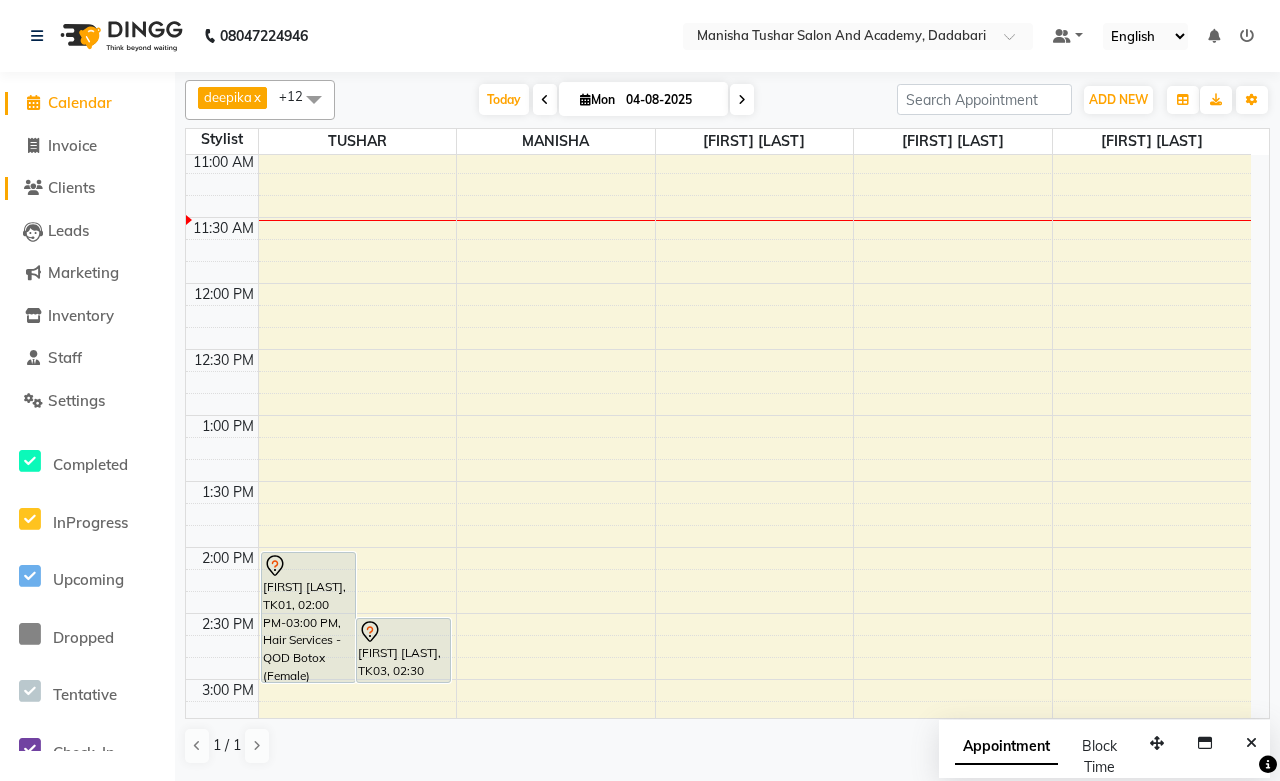 click on "Clients" 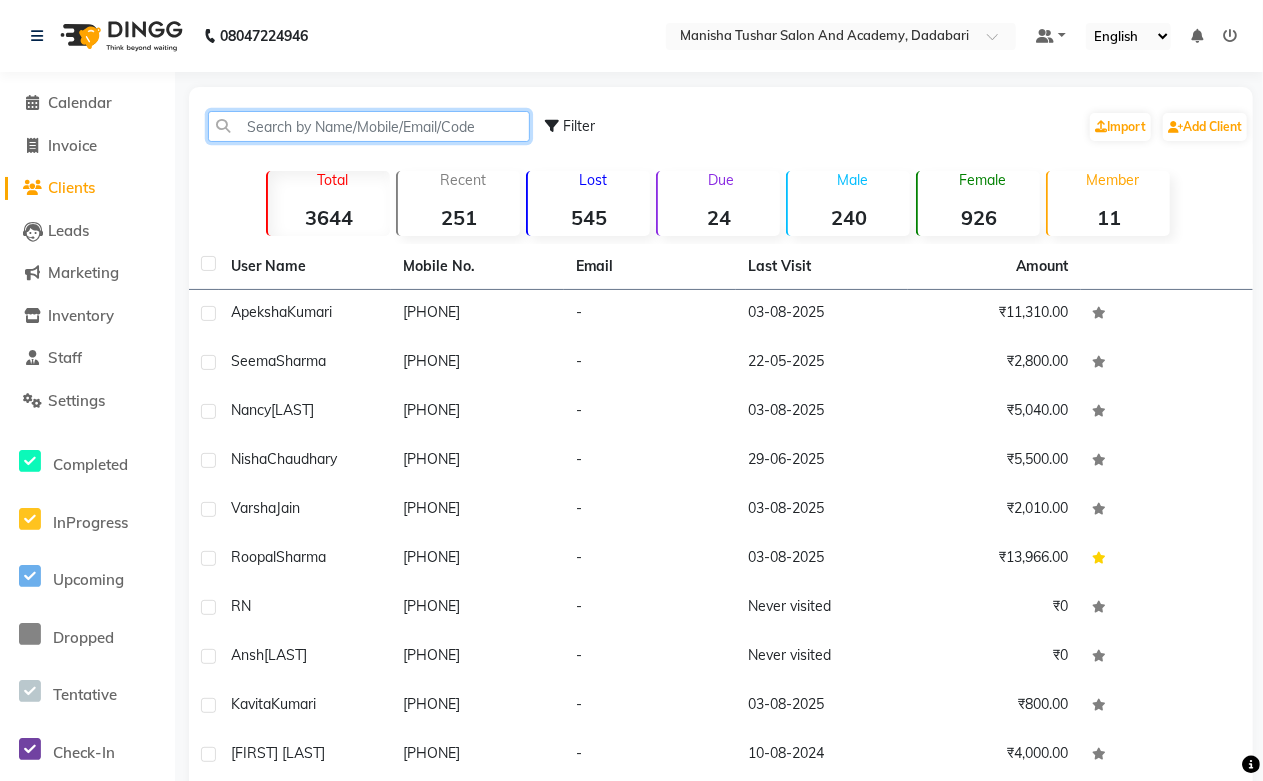 paste on "[FIRST] [LAST]" 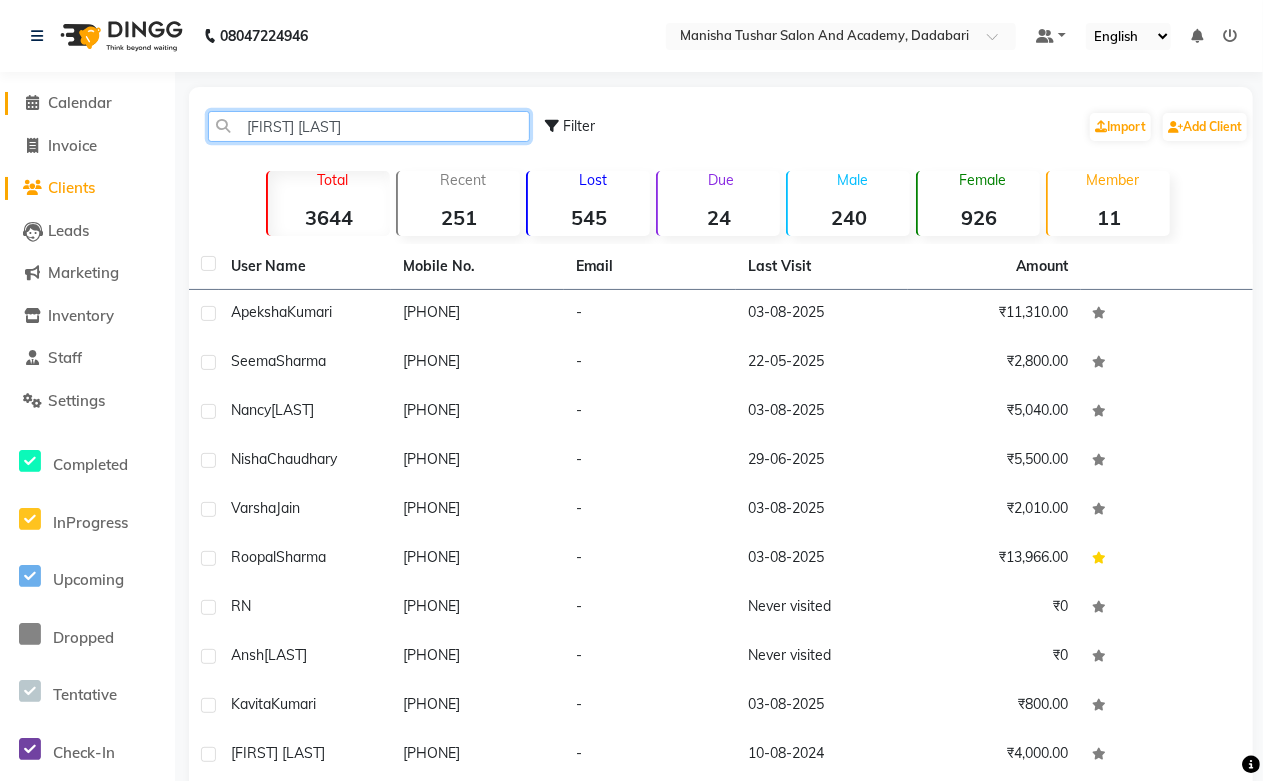 drag, startPoint x: 392, startPoint y: 135, endPoint x: 44, endPoint y: 95, distance: 350.29132 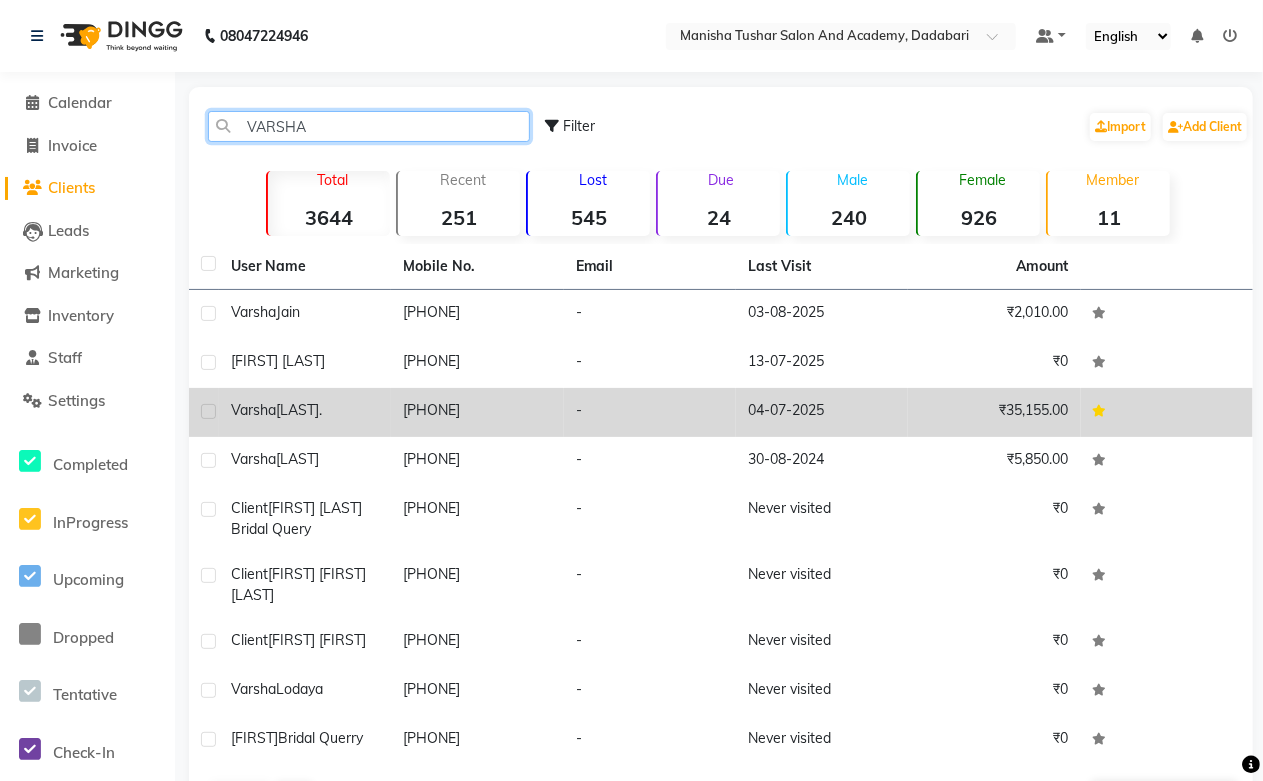 type on "VARSHA" 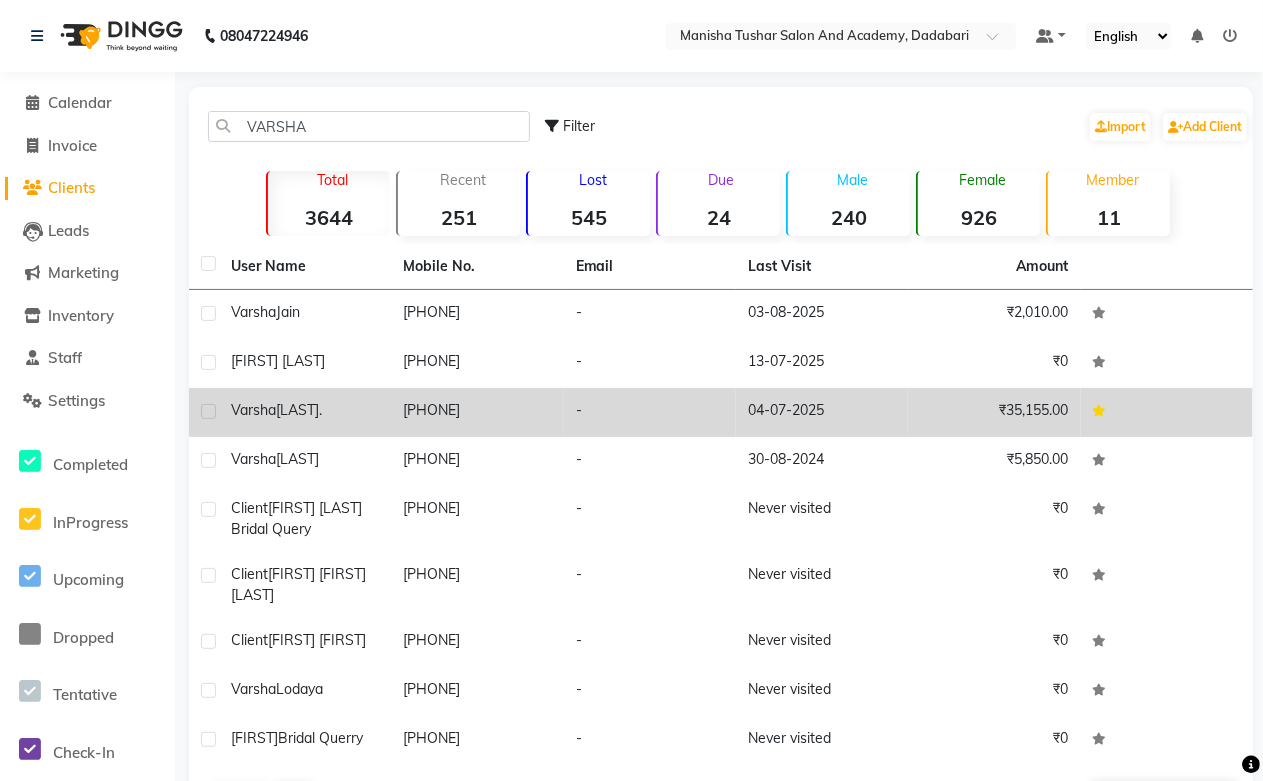click on "[PHONE]" 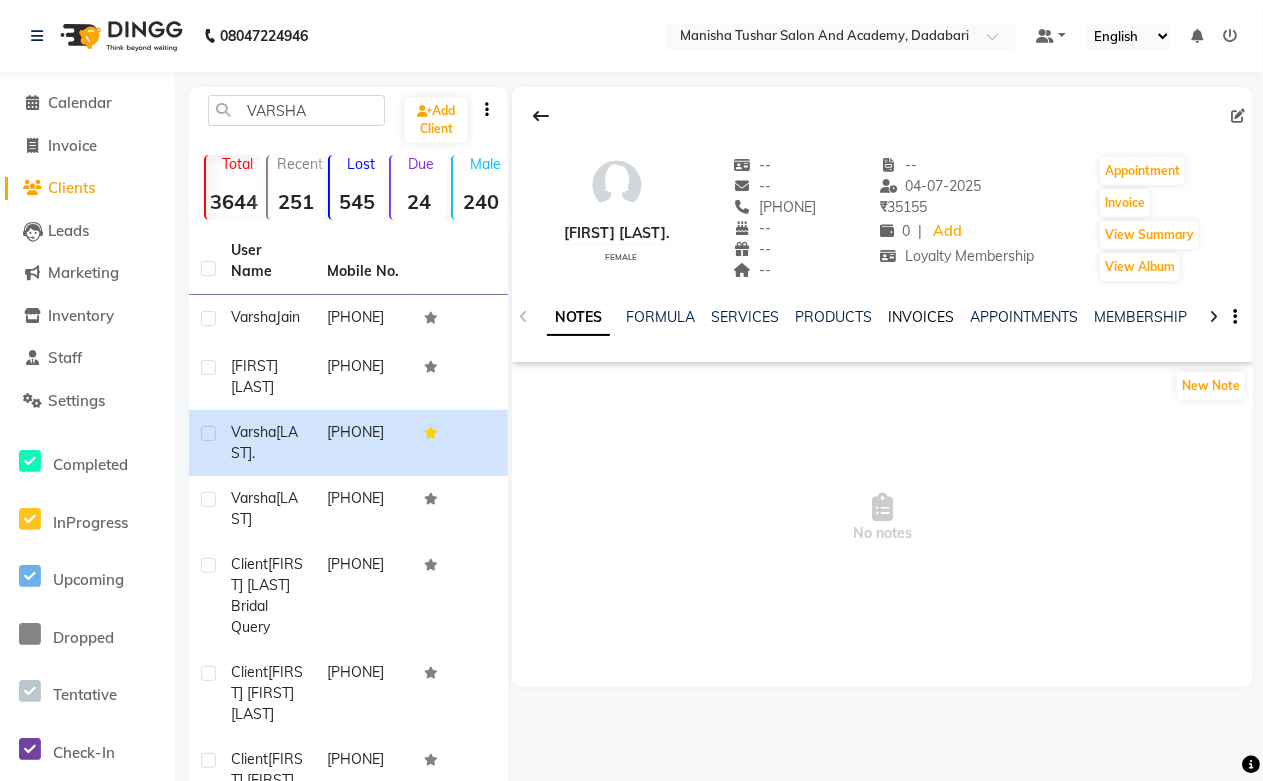 click on "INVOICES" 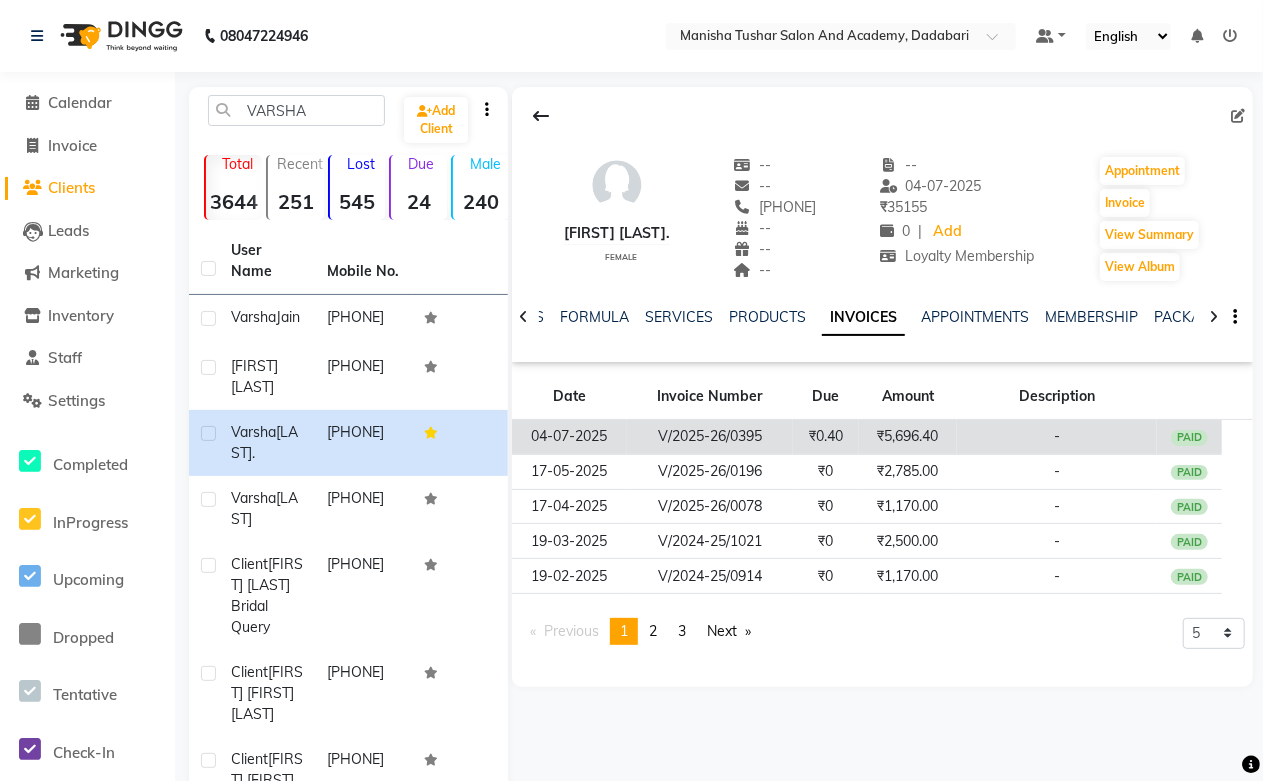 click on "₹5,696.40" 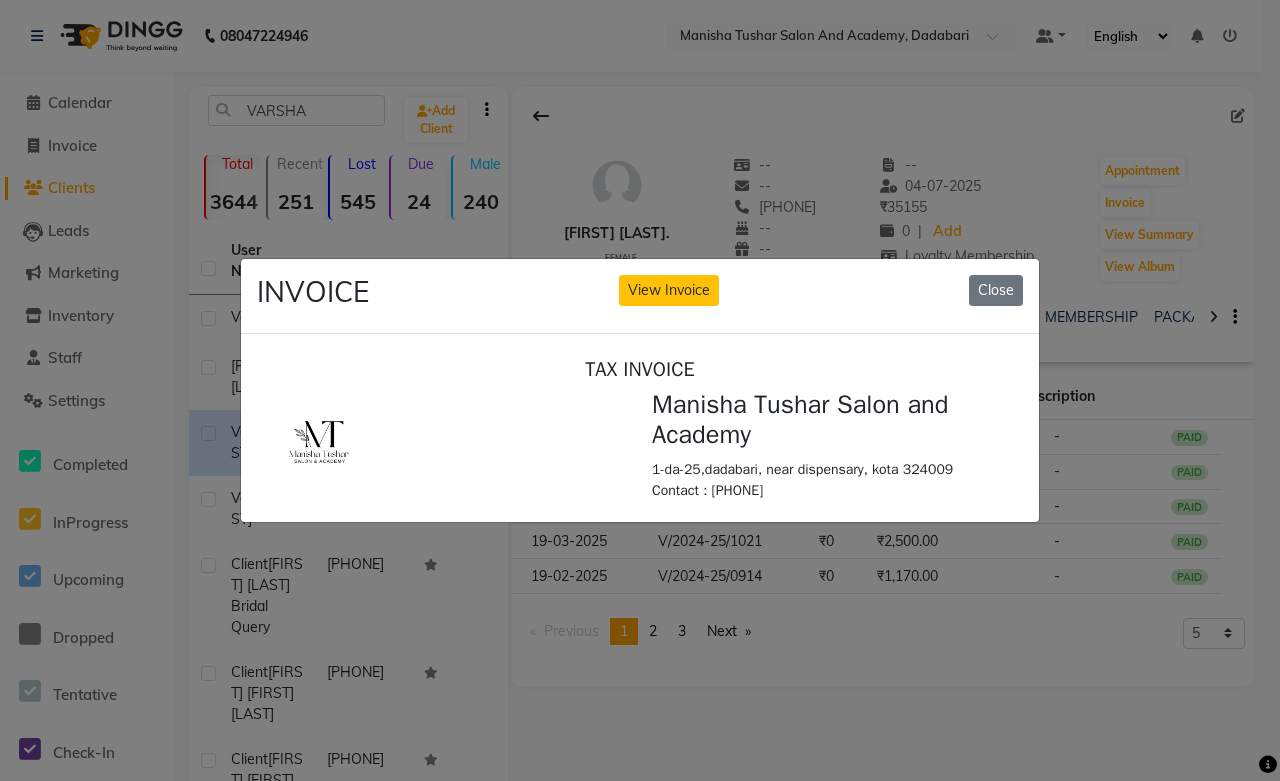 scroll, scrollTop: 0, scrollLeft: 0, axis: both 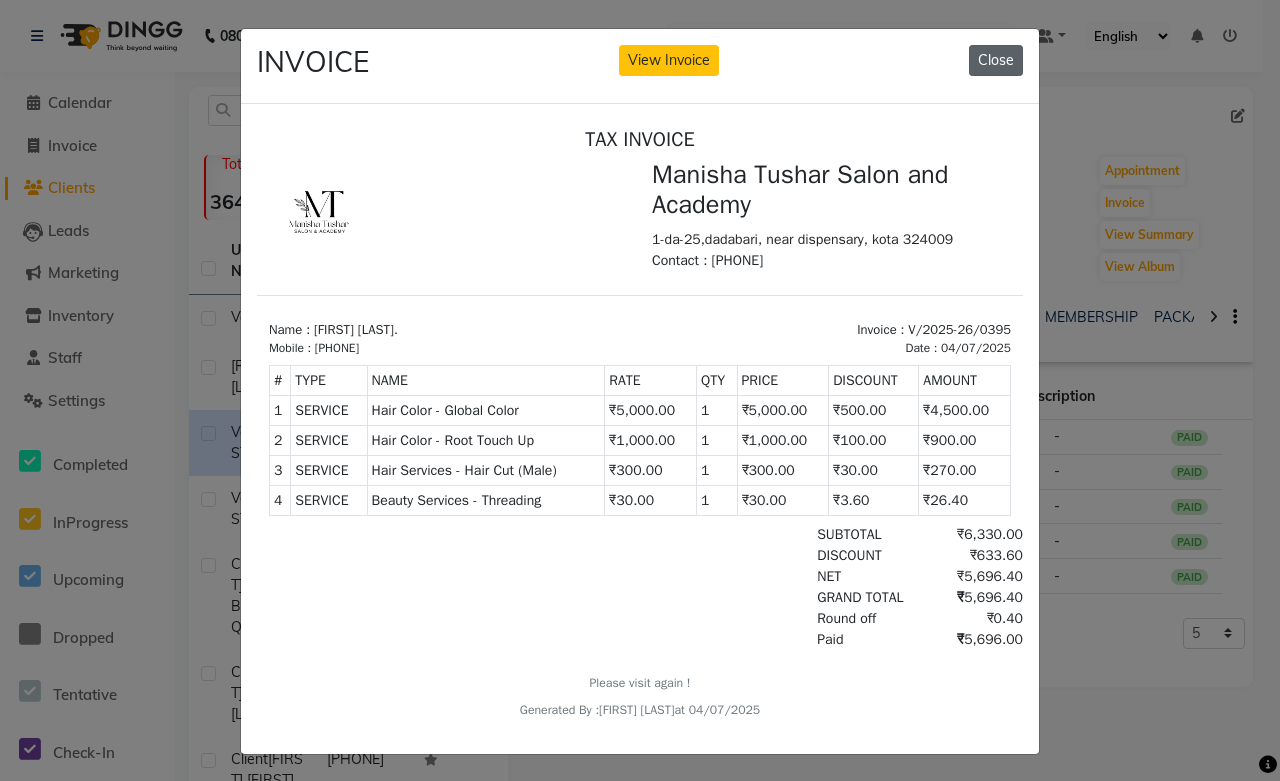 click on "Close" 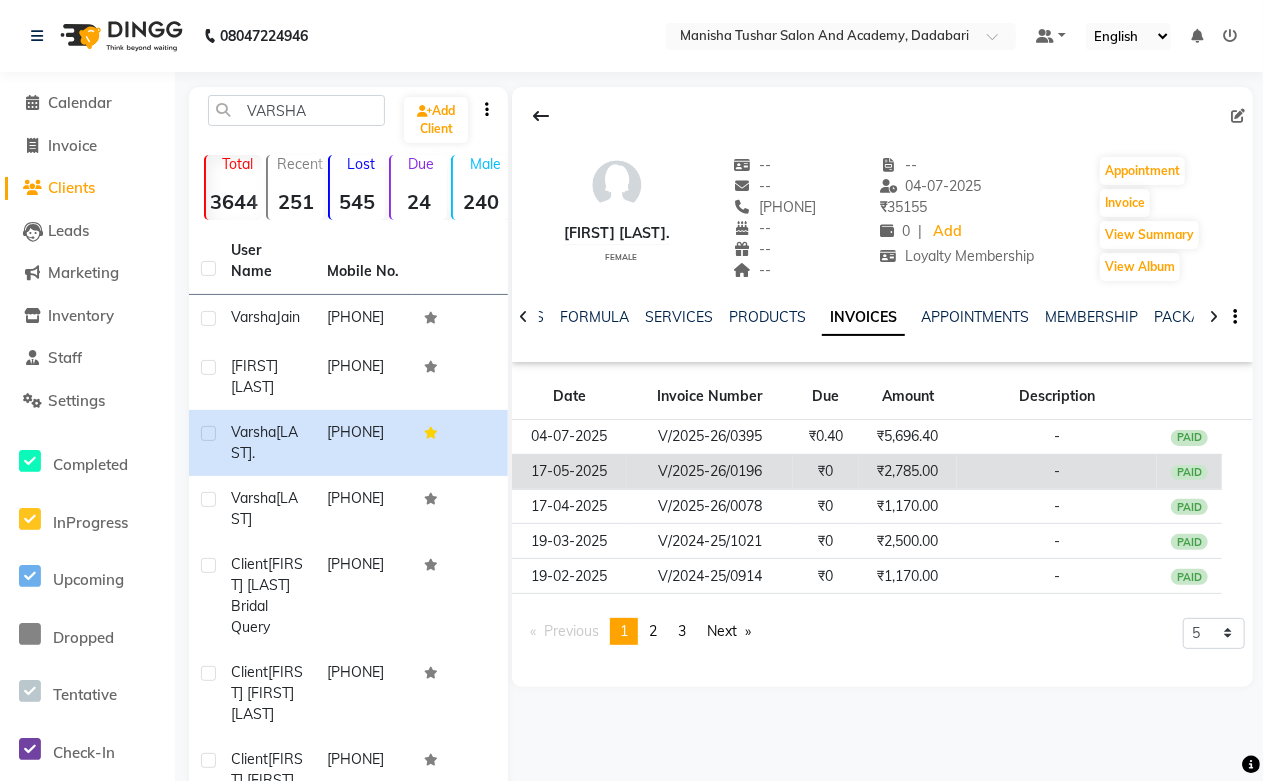 click on "₹2,785.00" 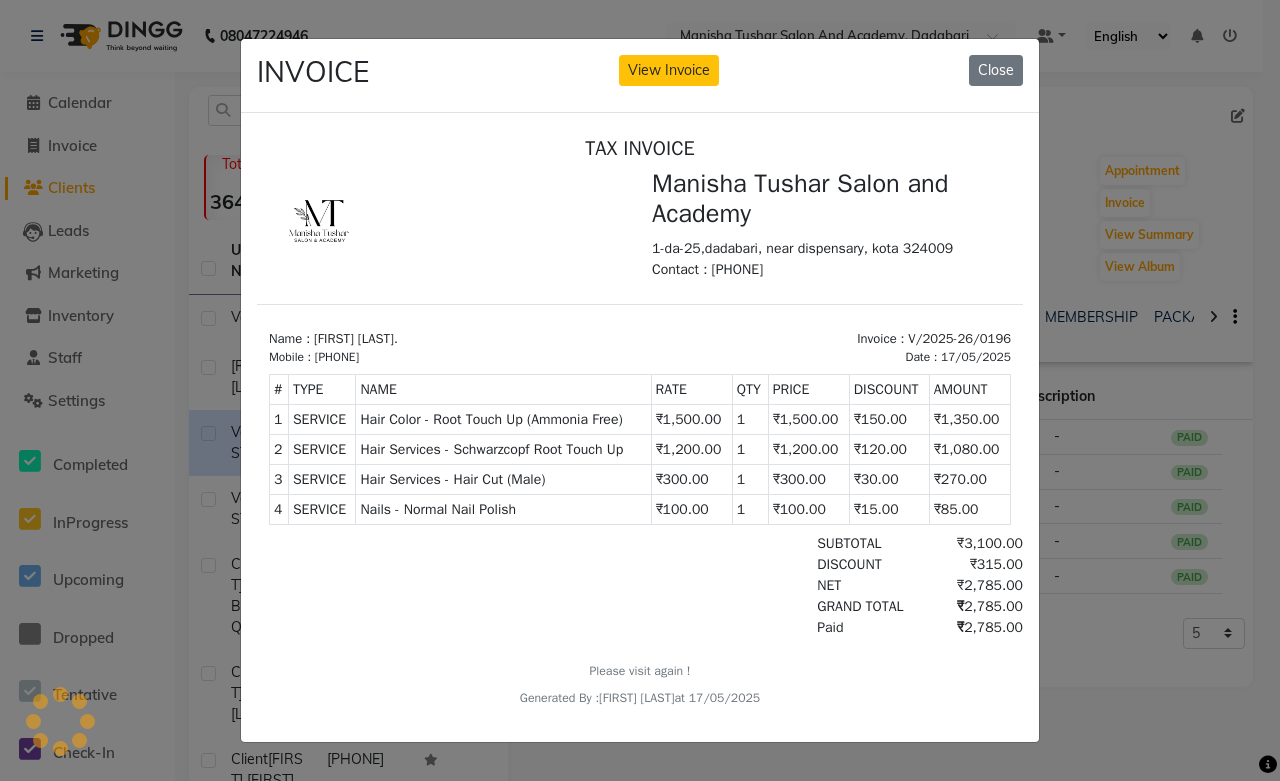 scroll, scrollTop: 0, scrollLeft: 0, axis: both 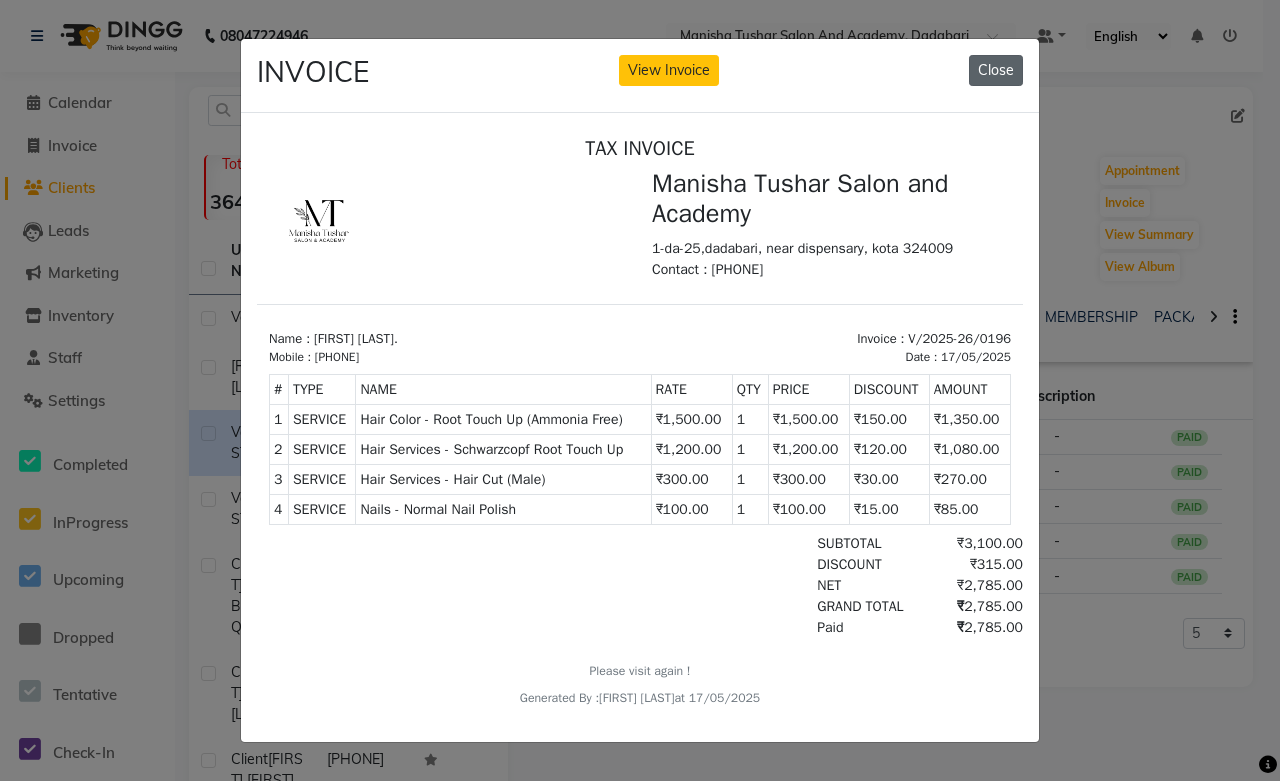 click on "Close" 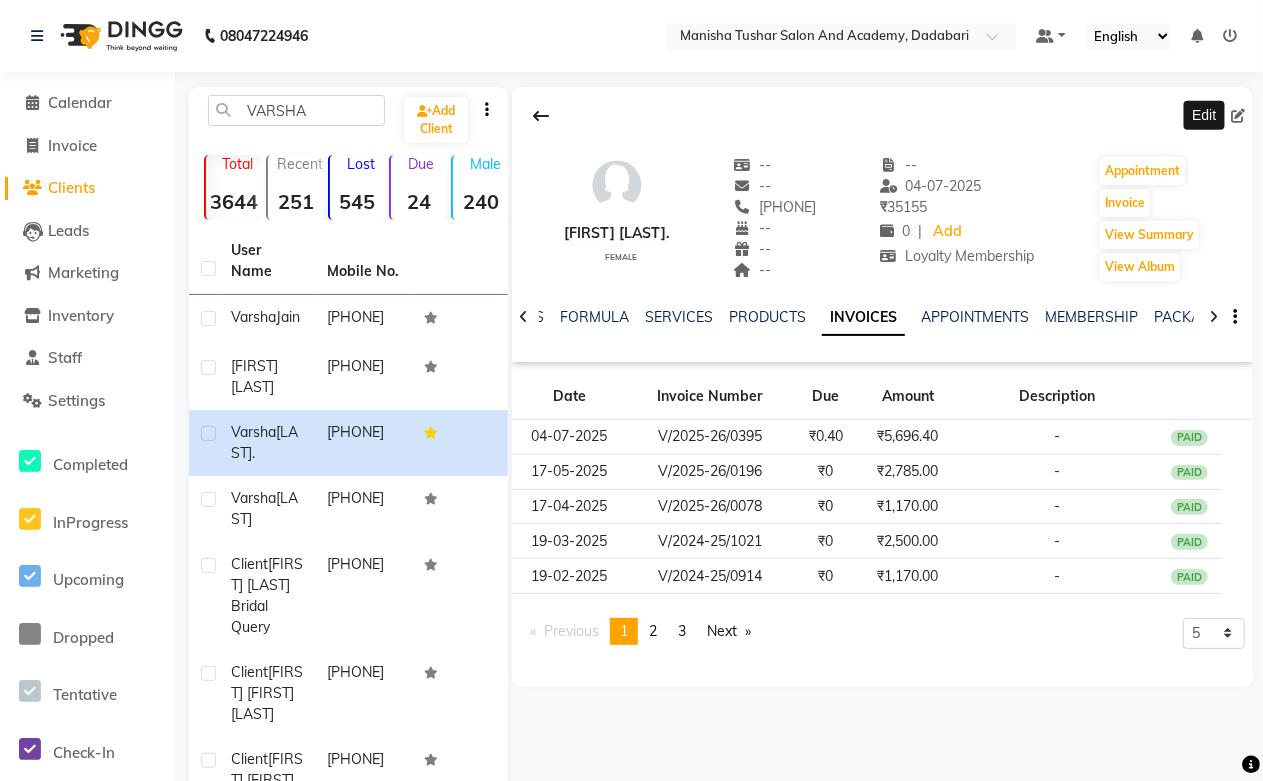 click 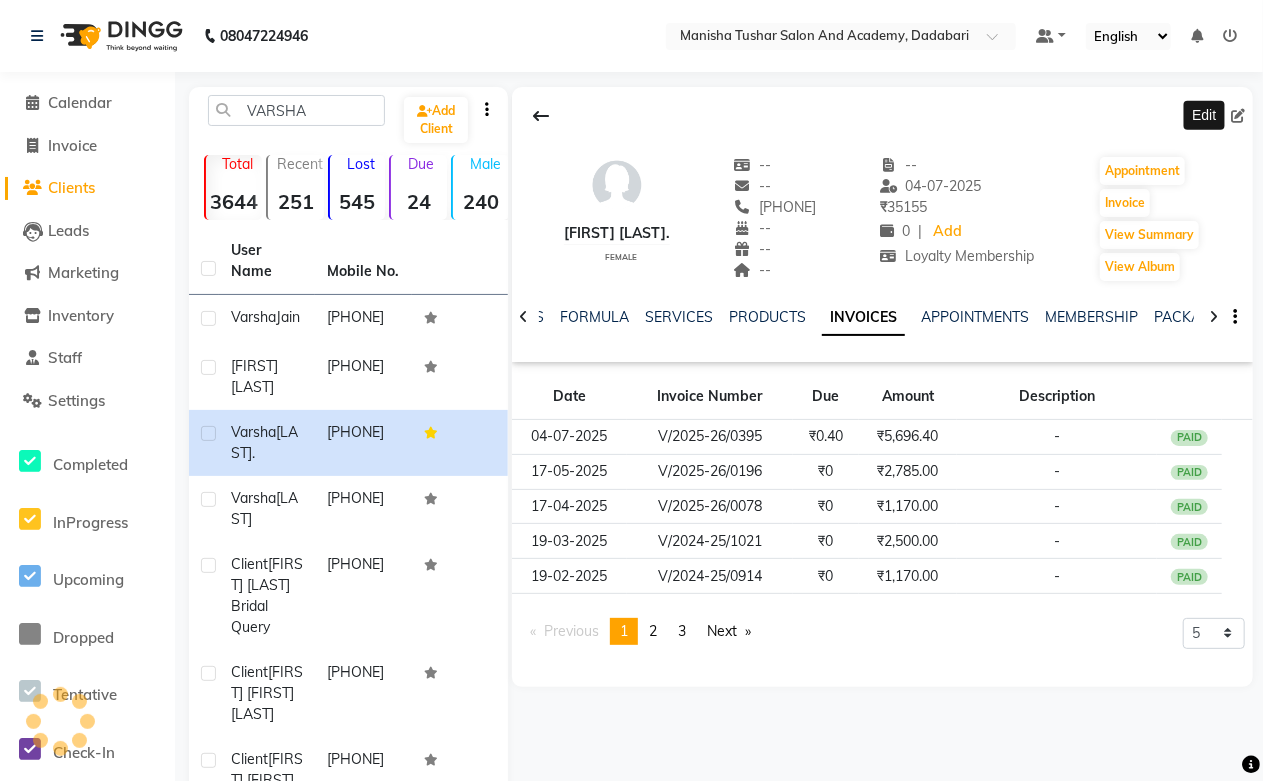 click 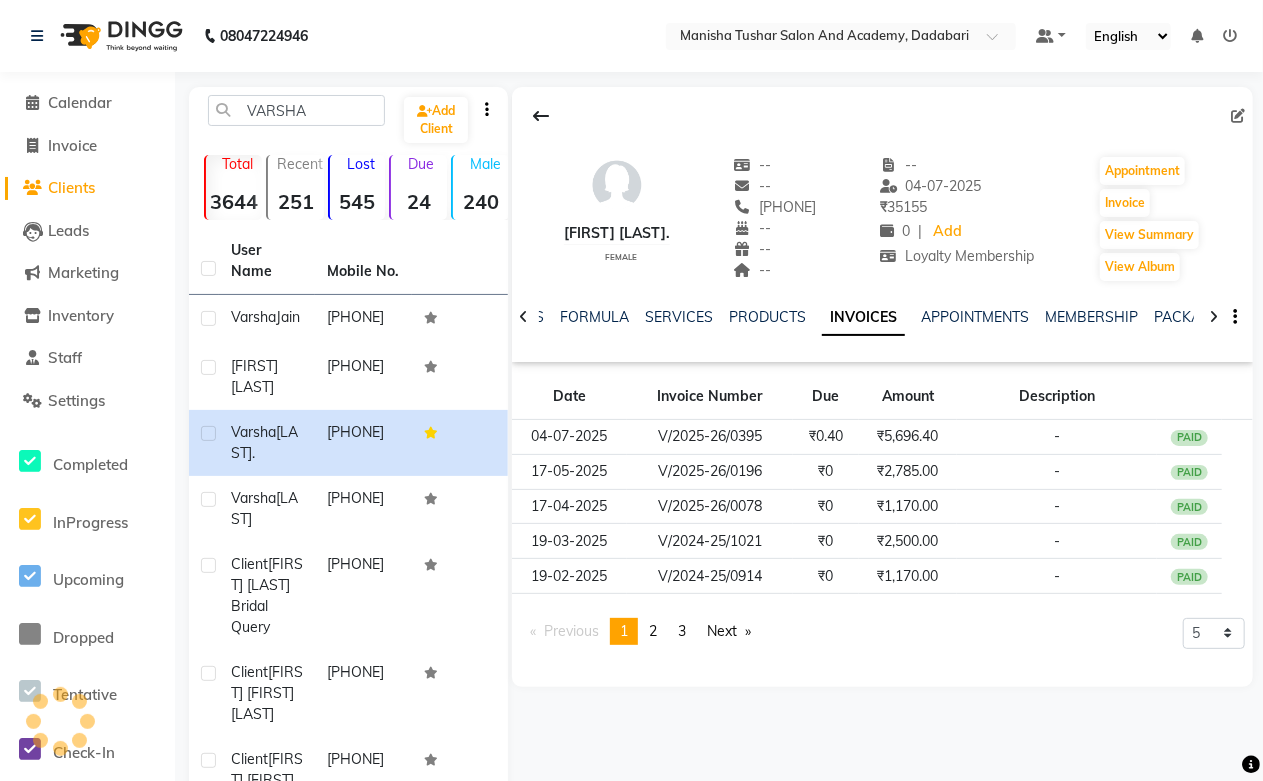 click 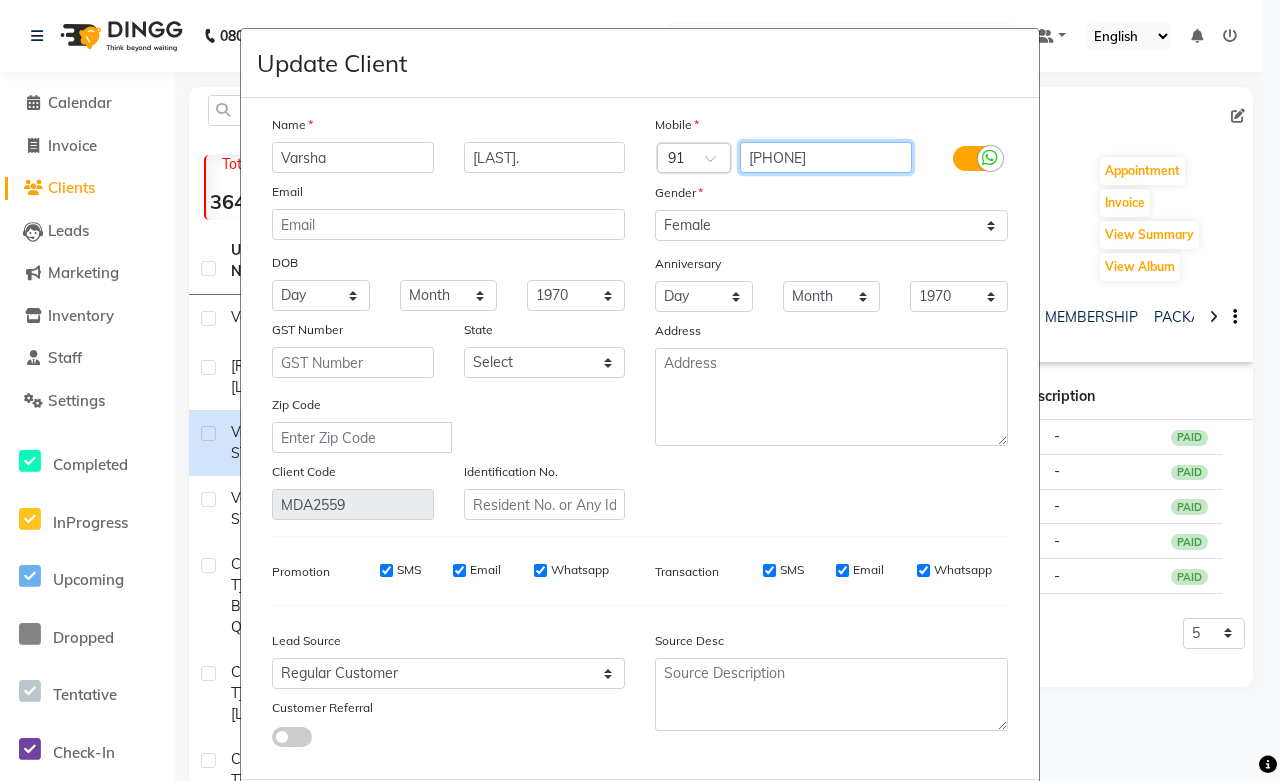 drag, startPoint x: 857, startPoint y: 158, endPoint x: 533, endPoint y: 153, distance: 324.03857 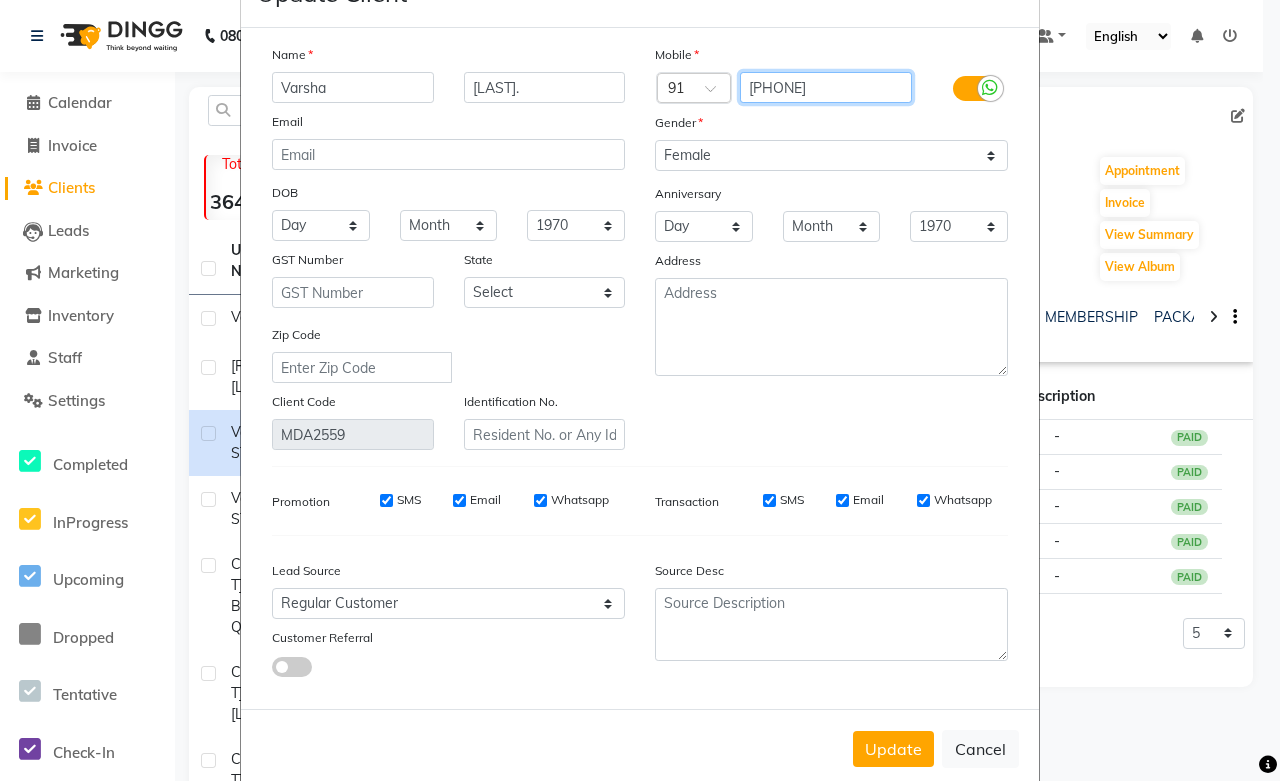 scroll, scrollTop: 108, scrollLeft: 0, axis: vertical 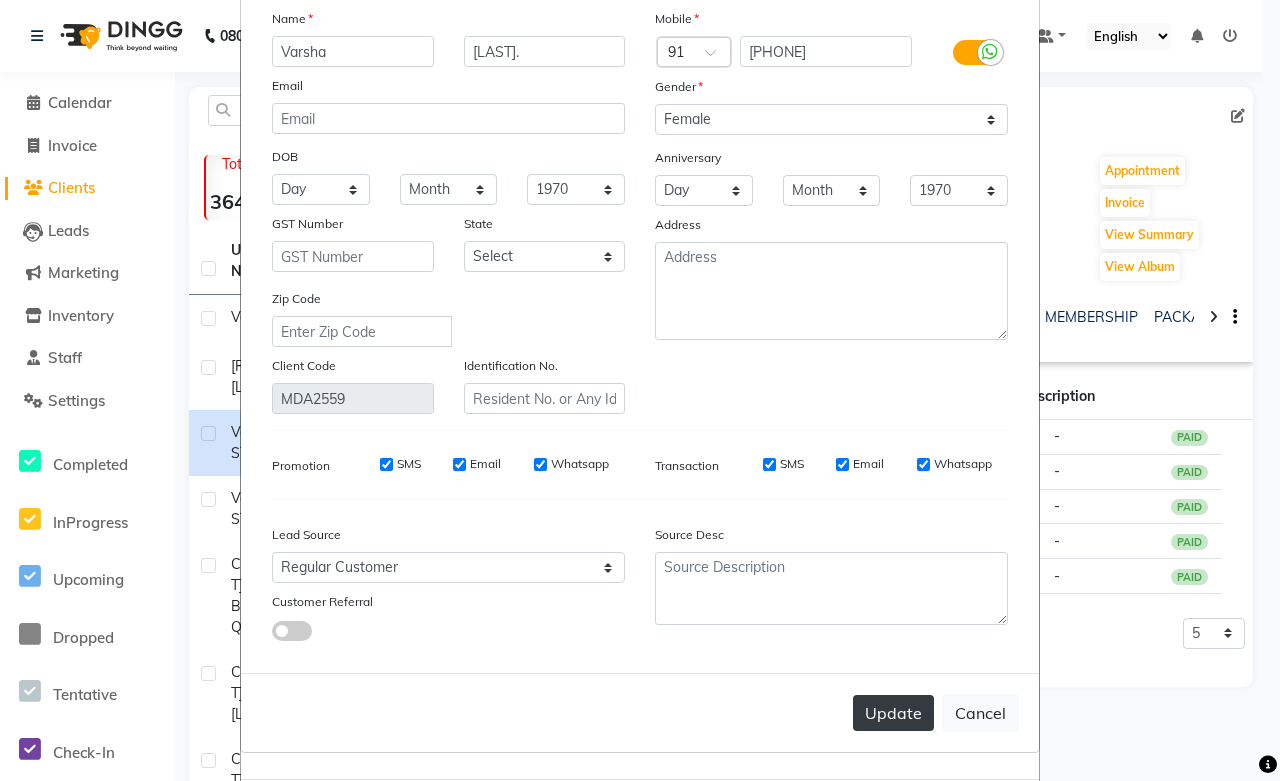 click on "Update" at bounding box center [893, 713] 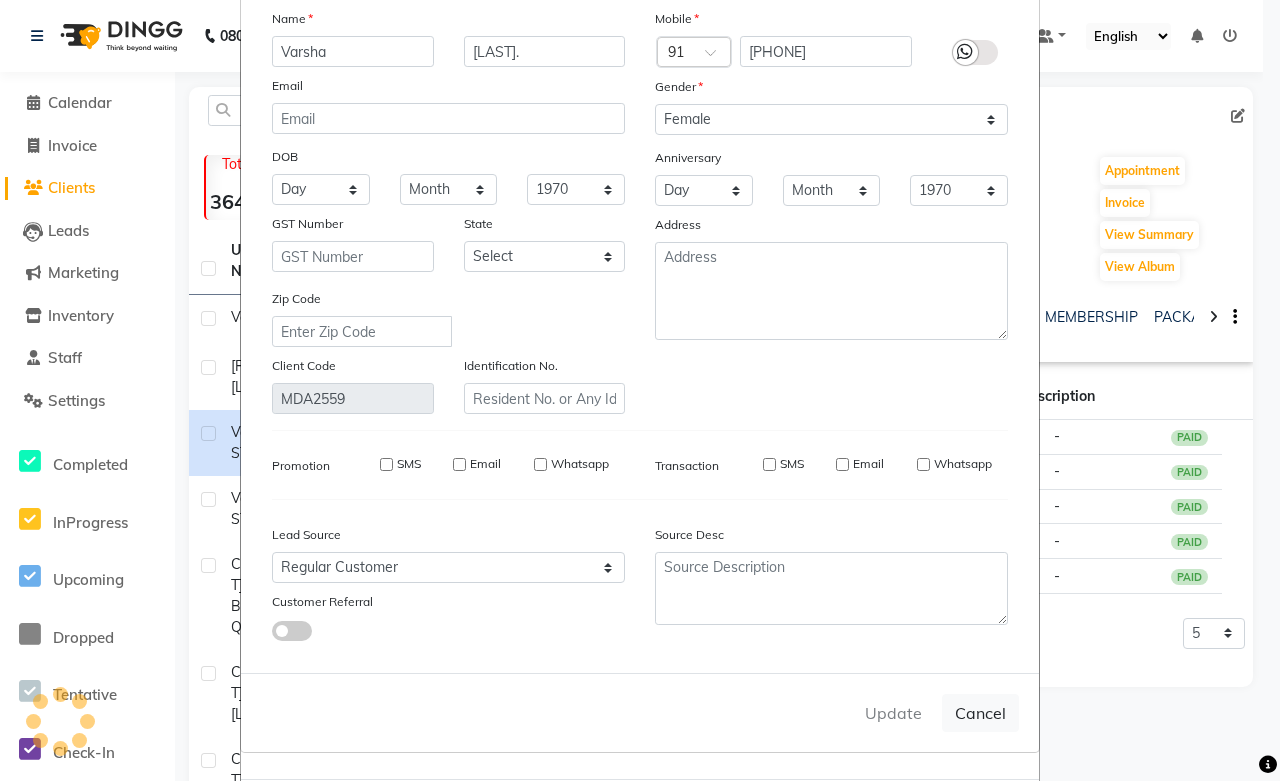 type 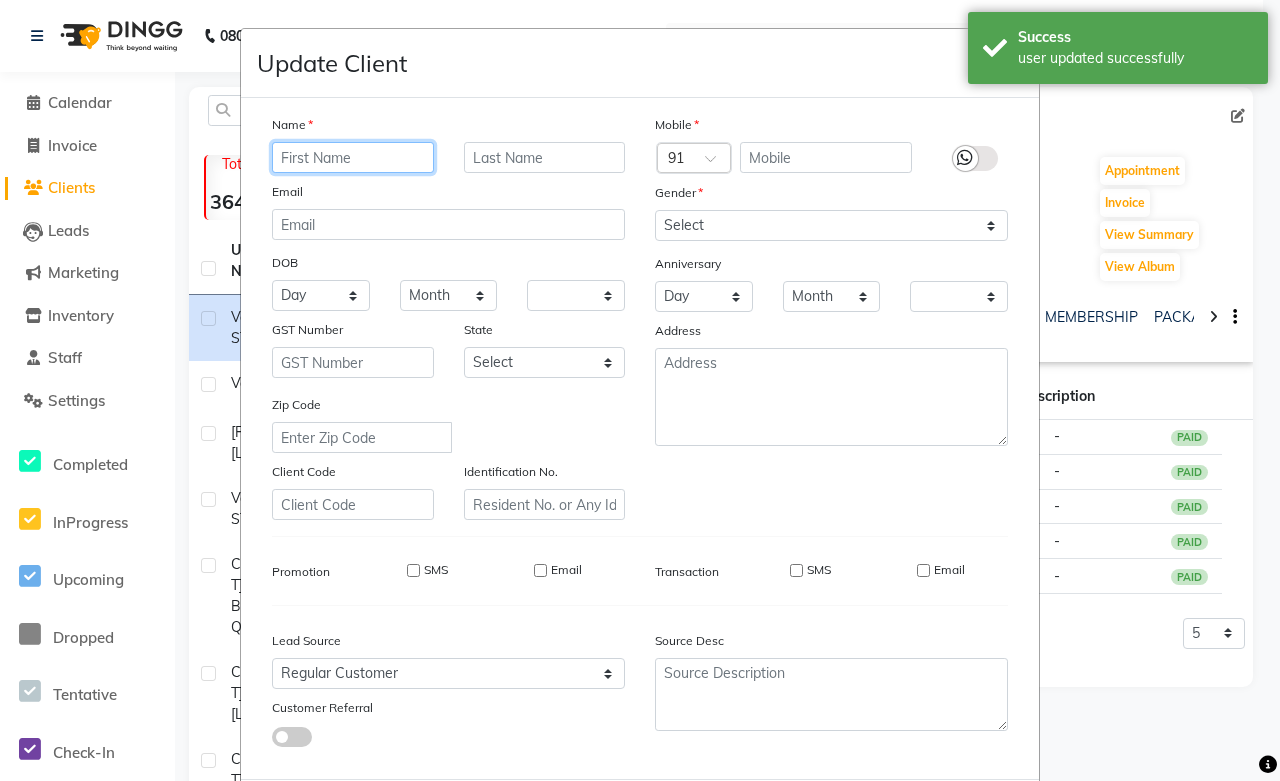 scroll, scrollTop: 108, scrollLeft: 0, axis: vertical 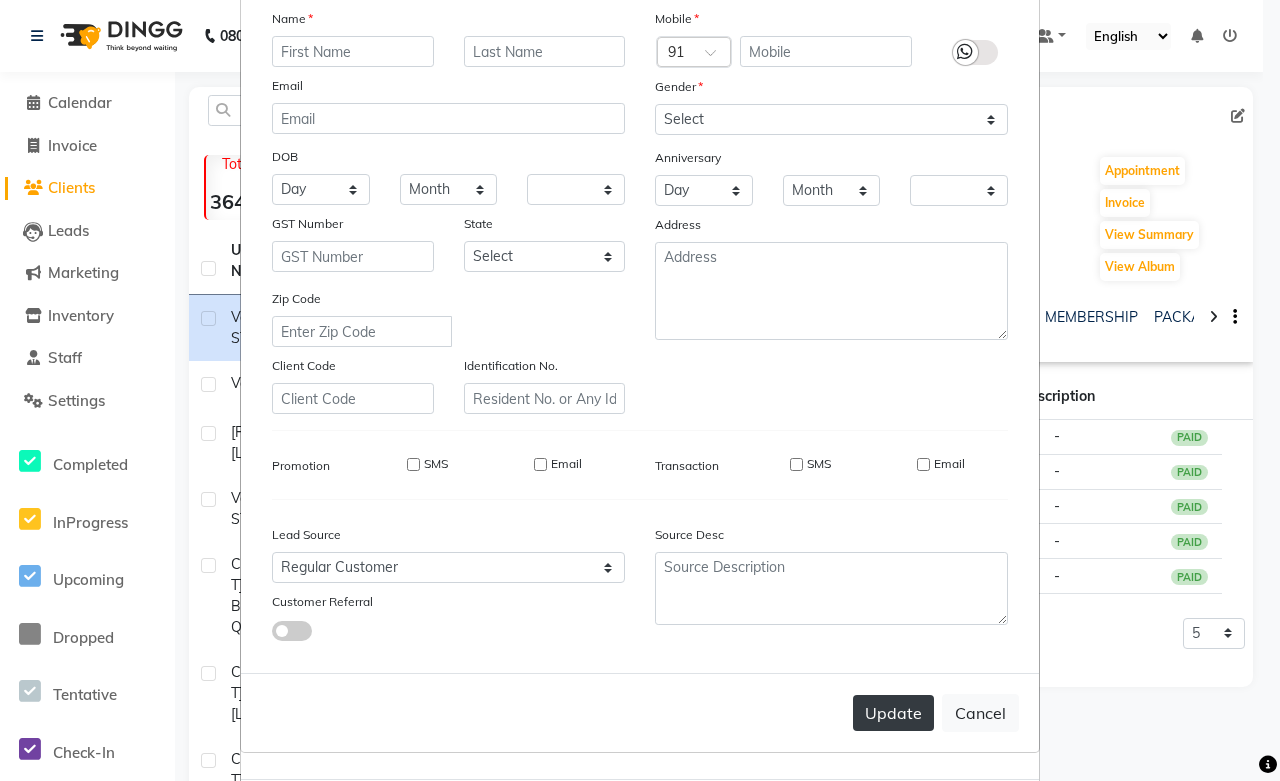 click on "Update" at bounding box center [893, 713] 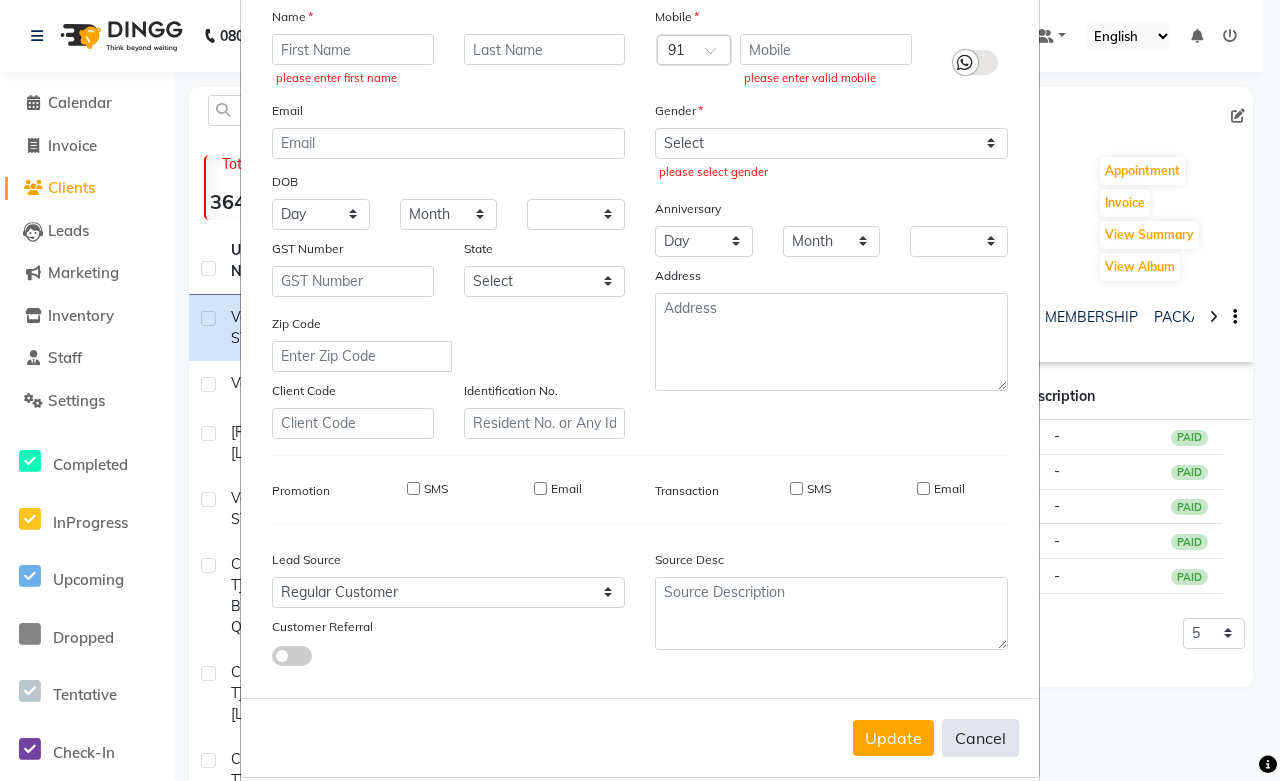 click on "Cancel" at bounding box center (980, 738) 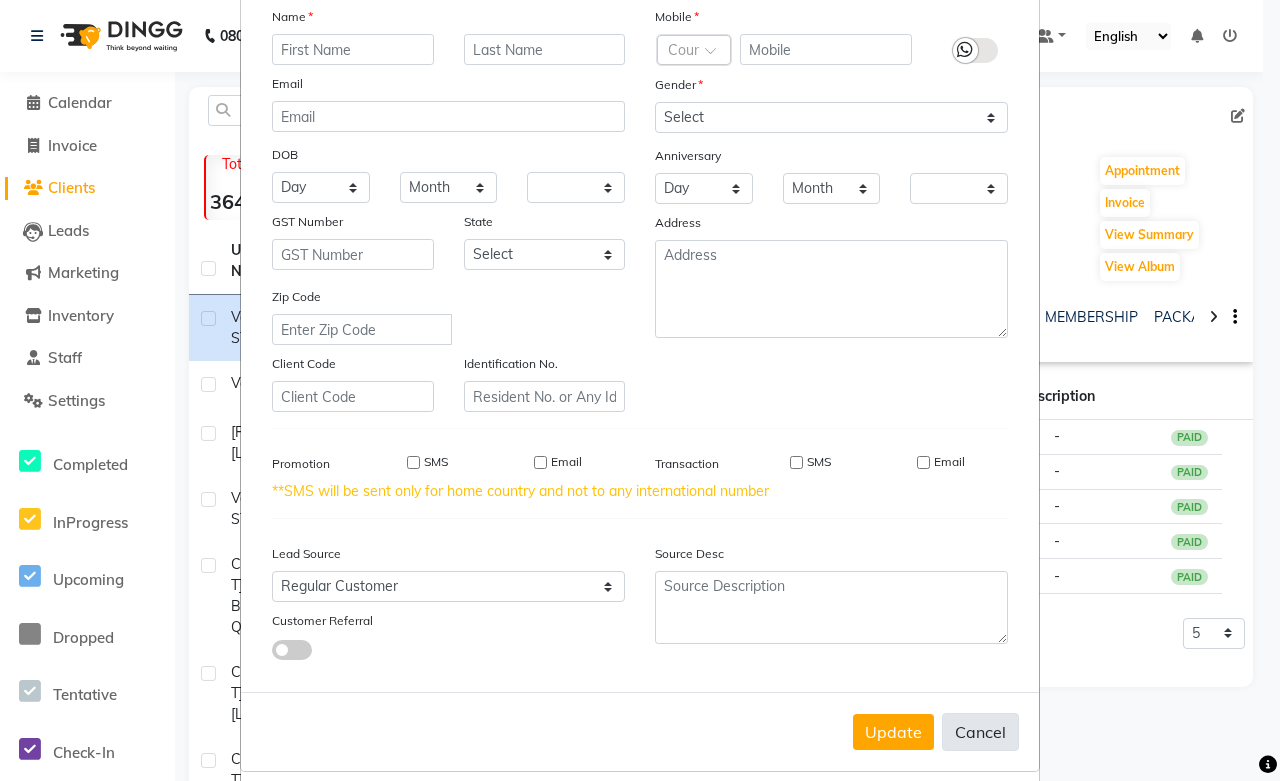 click on "Cancel" at bounding box center (980, 732) 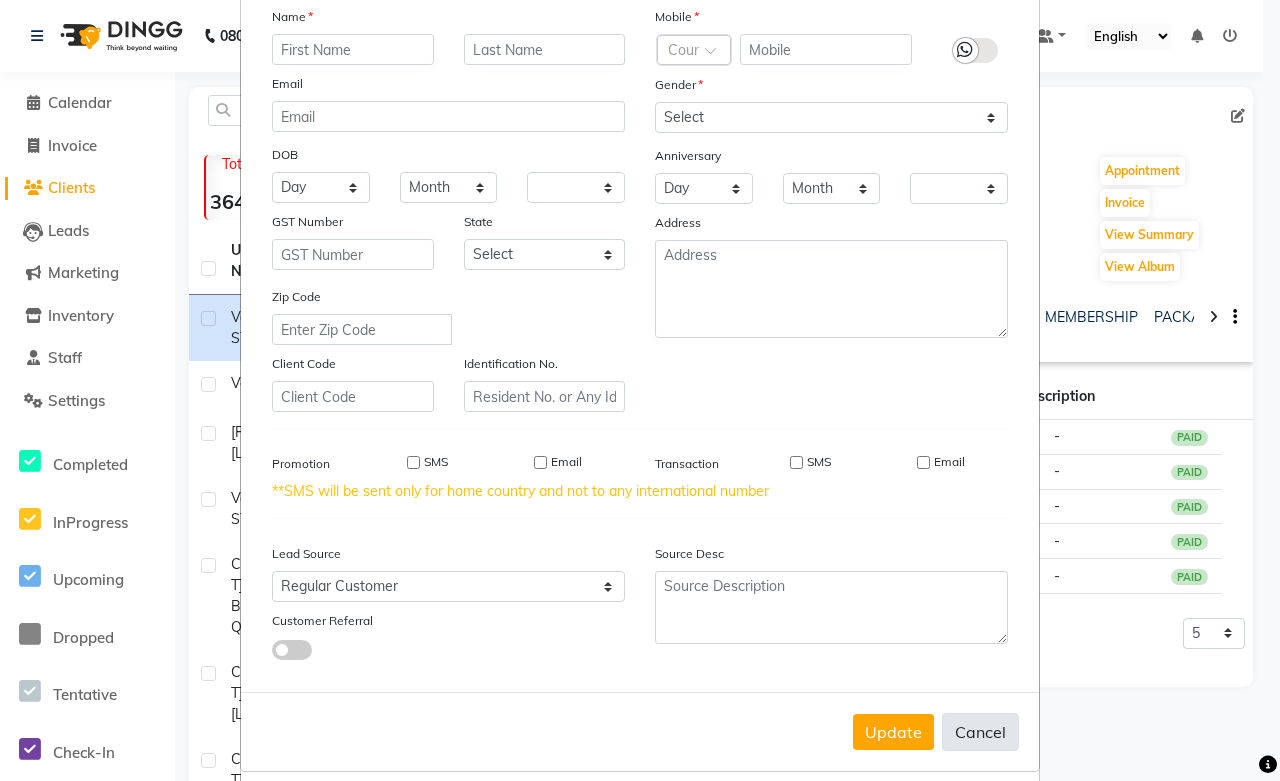 select 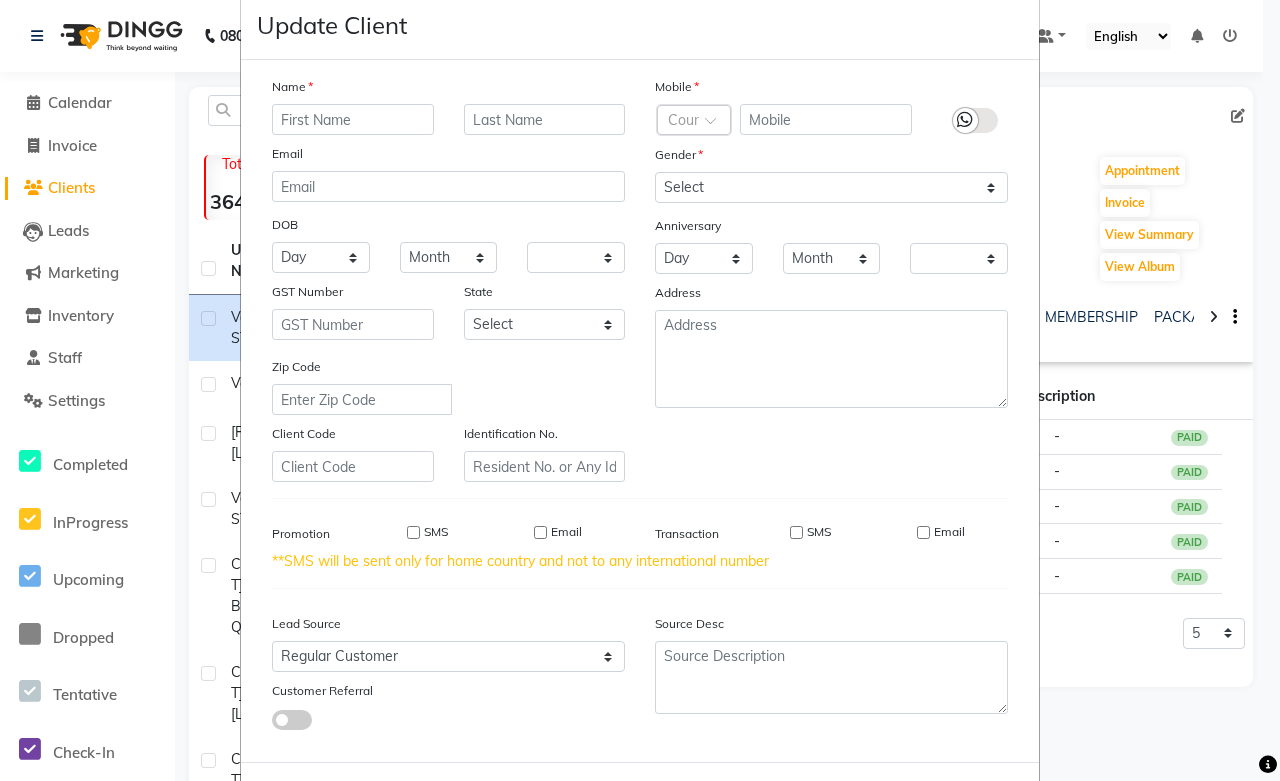scroll, scrollTop: 0, scrollLeft: 0, axis: both 